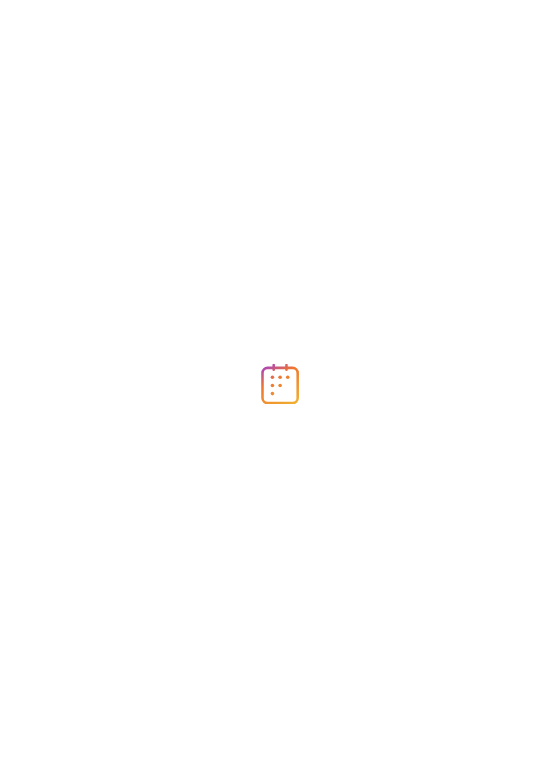 scroll, scrollTop: 0, scrollLeft: 0, axis: both 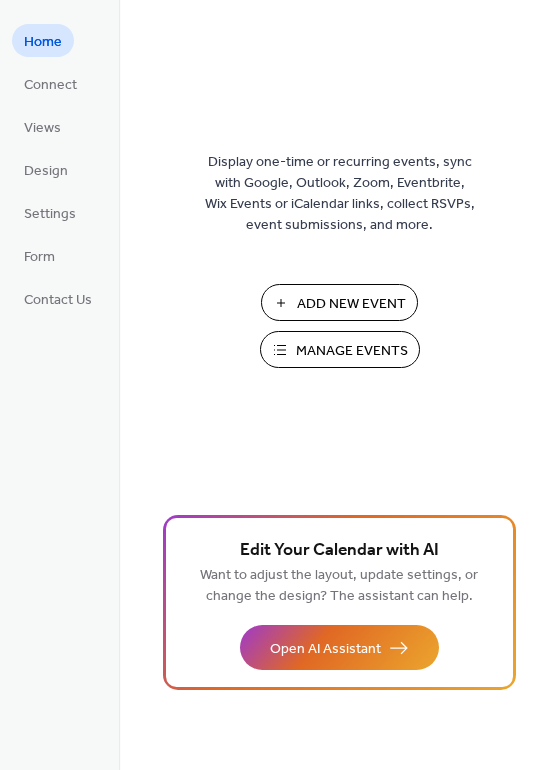 click on "Manage Events" at bounding box center [352, 351] 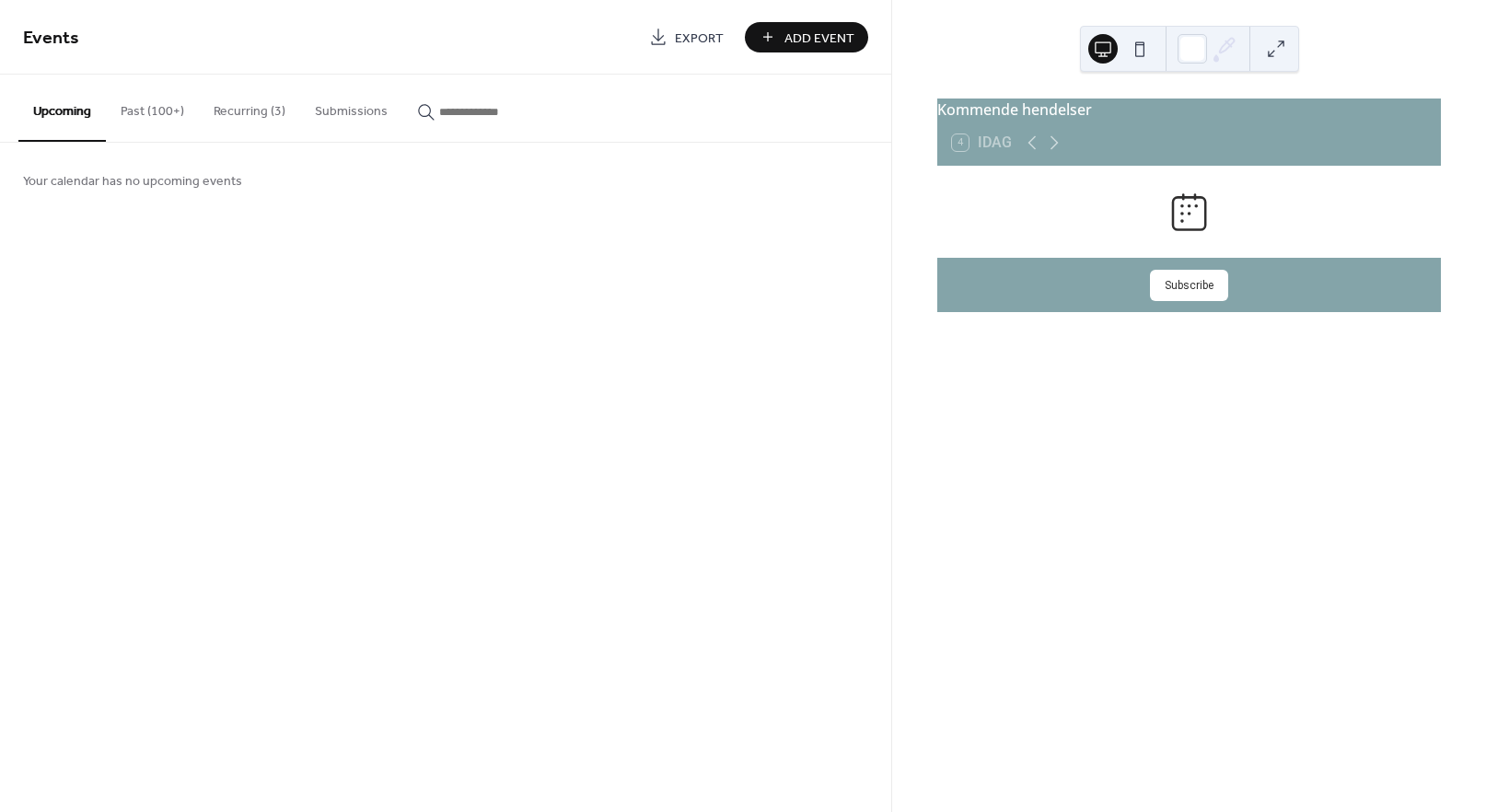 scroll, scrollTop: 0, scrollLeft: 0, axis: both 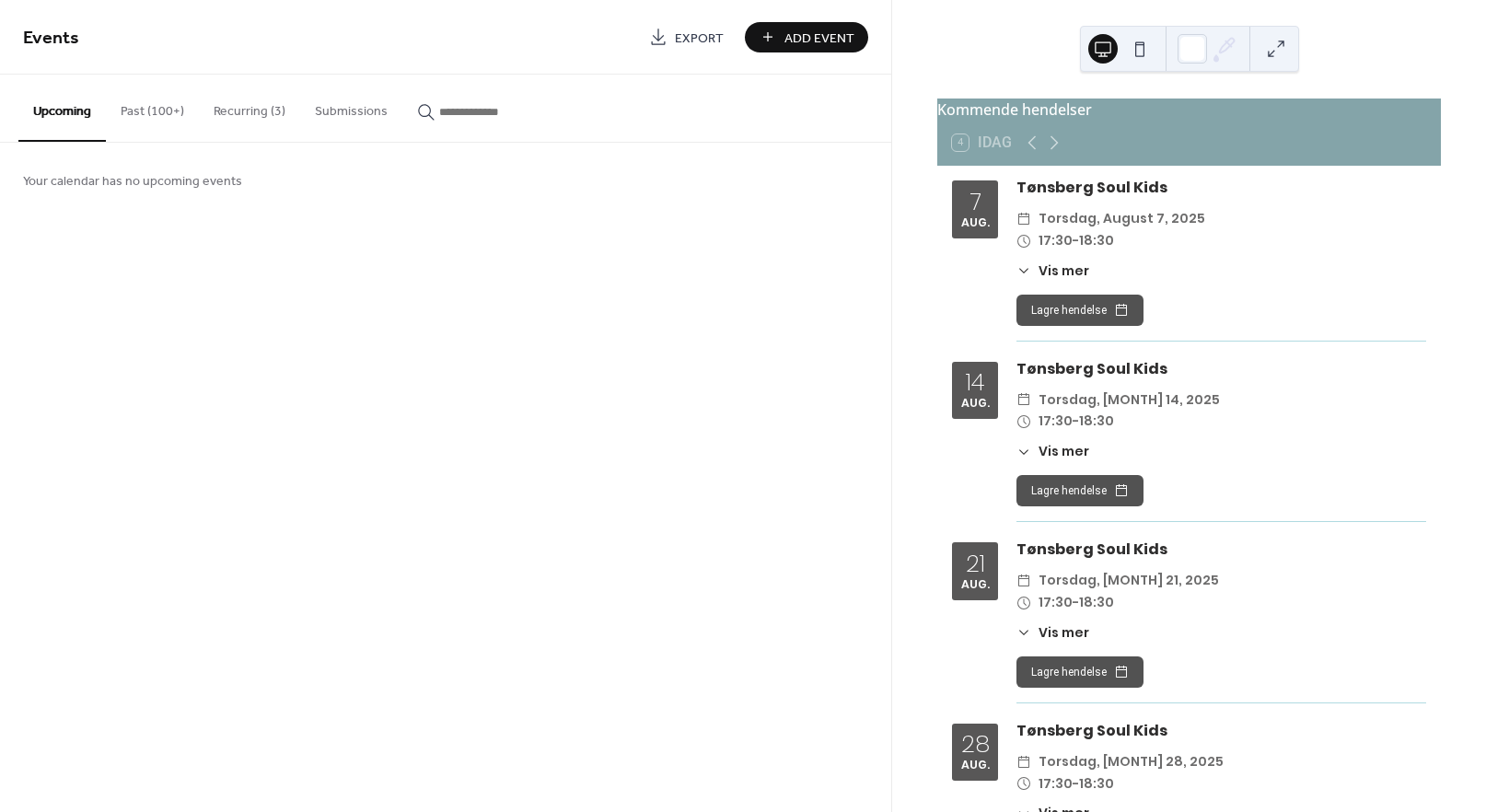 click on "Recurring (3)" at bounding box center [250, 107] 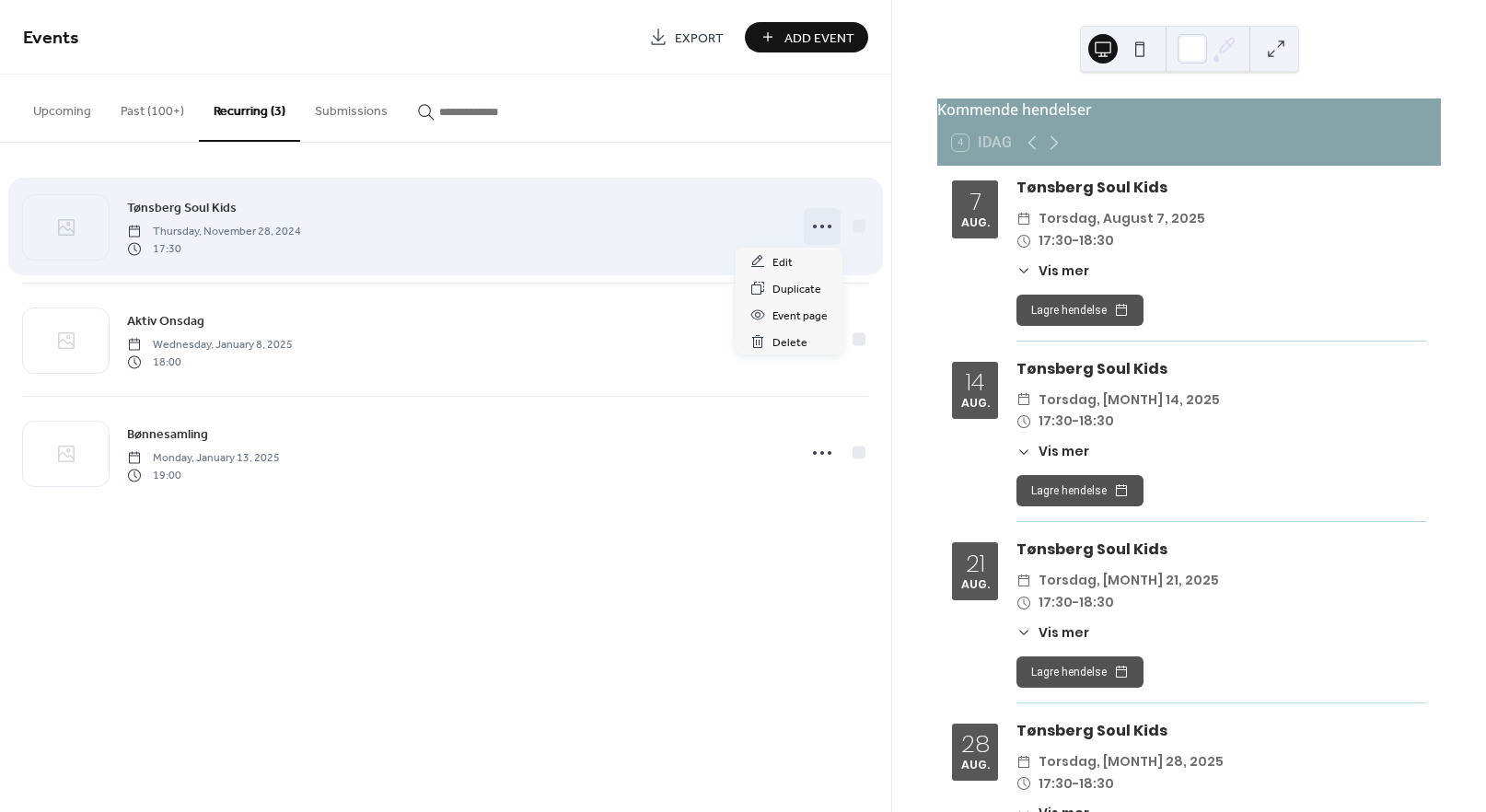click 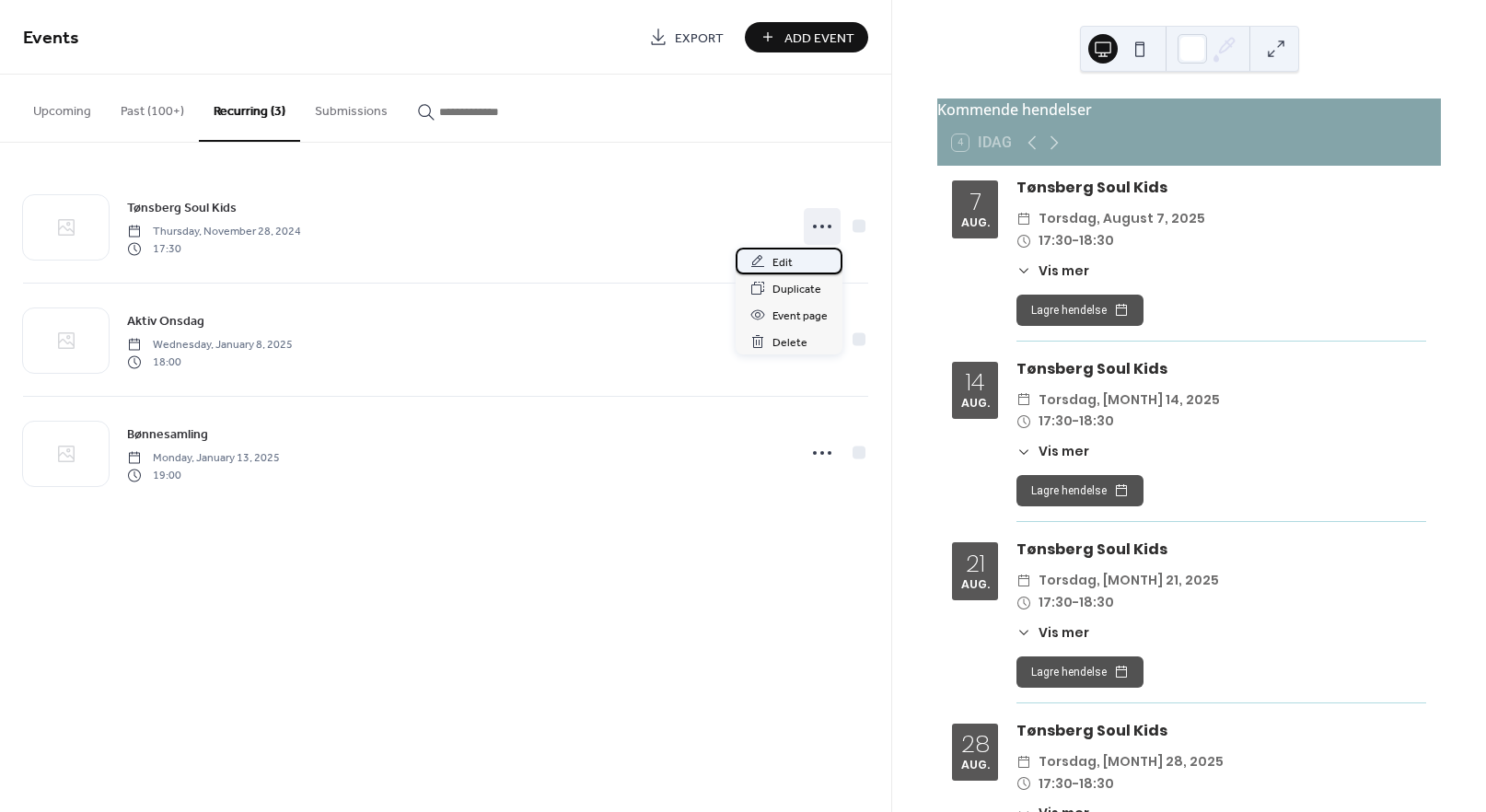 click on "Edit" at bounding box center (789, 261) 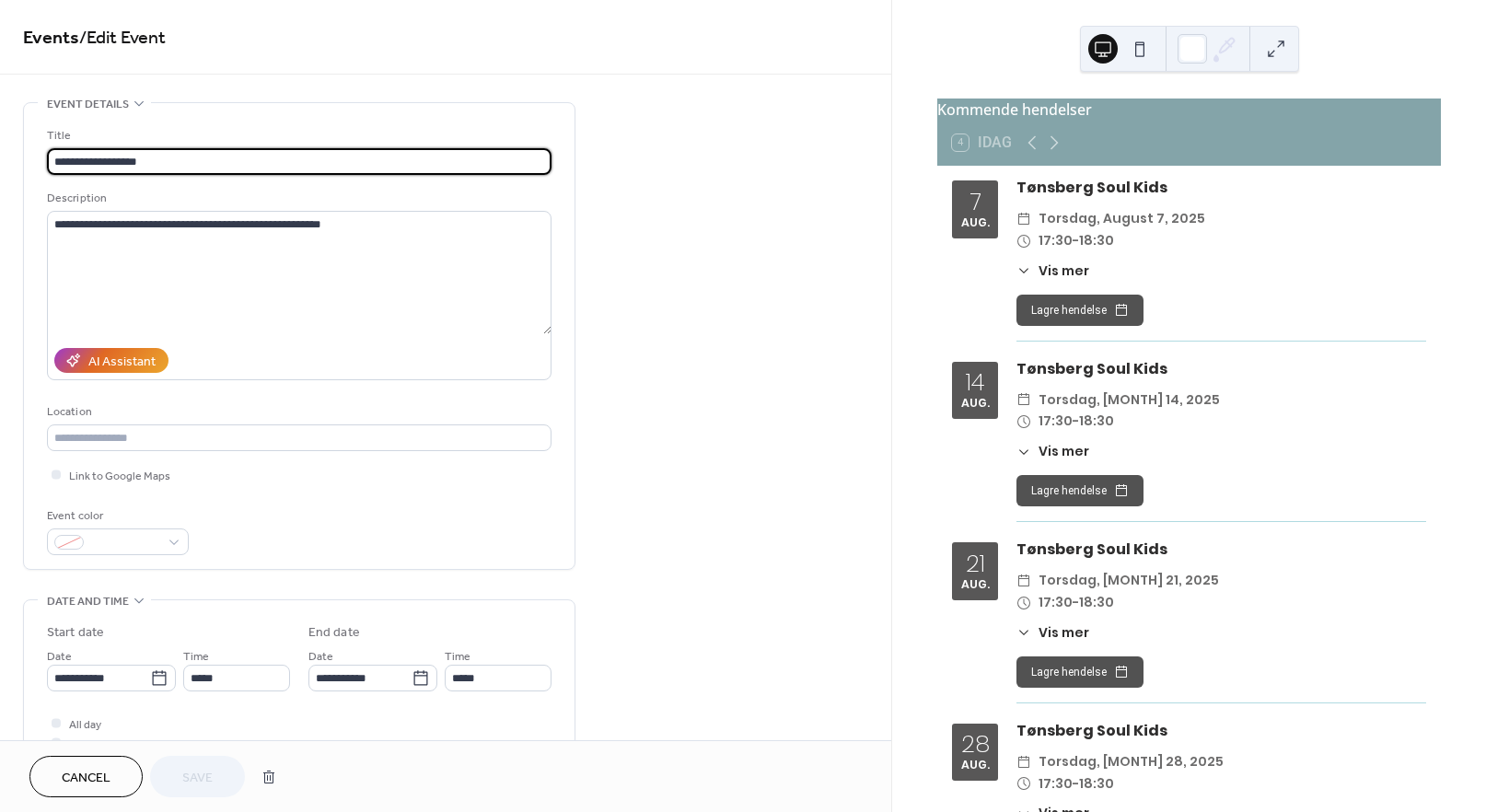 scroll, scrollTop: 0, scrollLeft: 0, axis: both 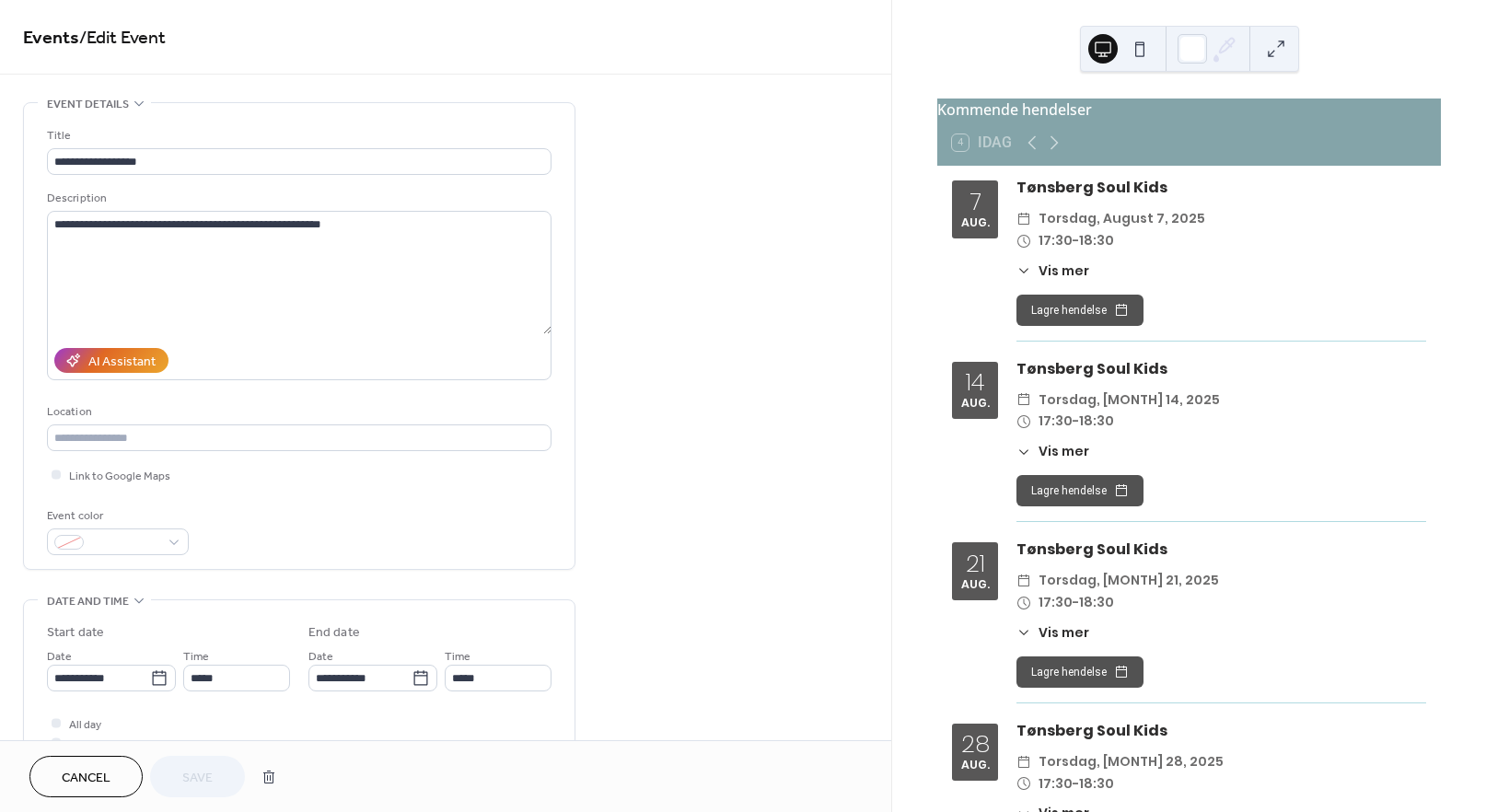 click on "Cancel" at bounding box center [86, 778] 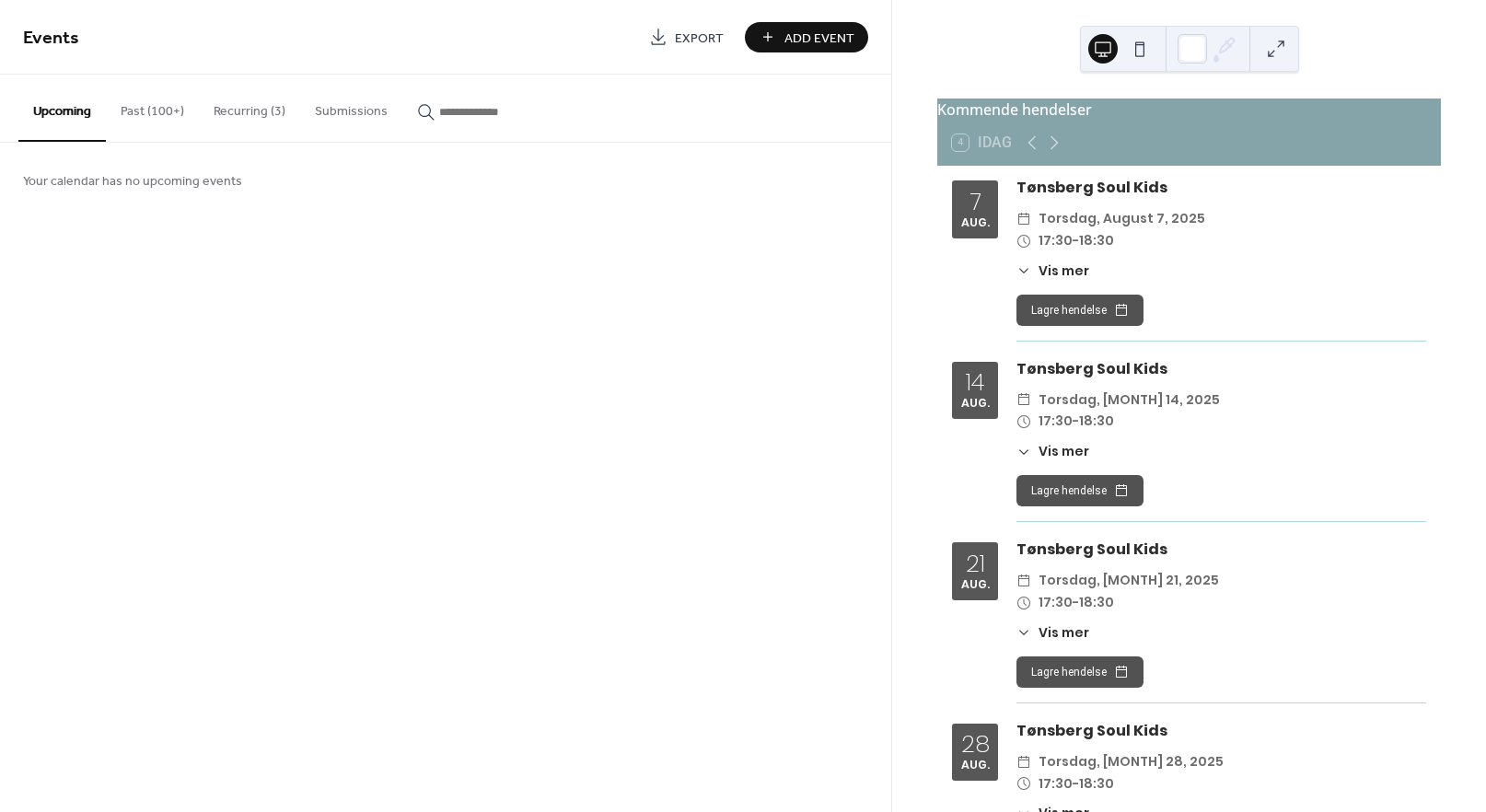 click on "Add Event" at bounding box center (819, 38) 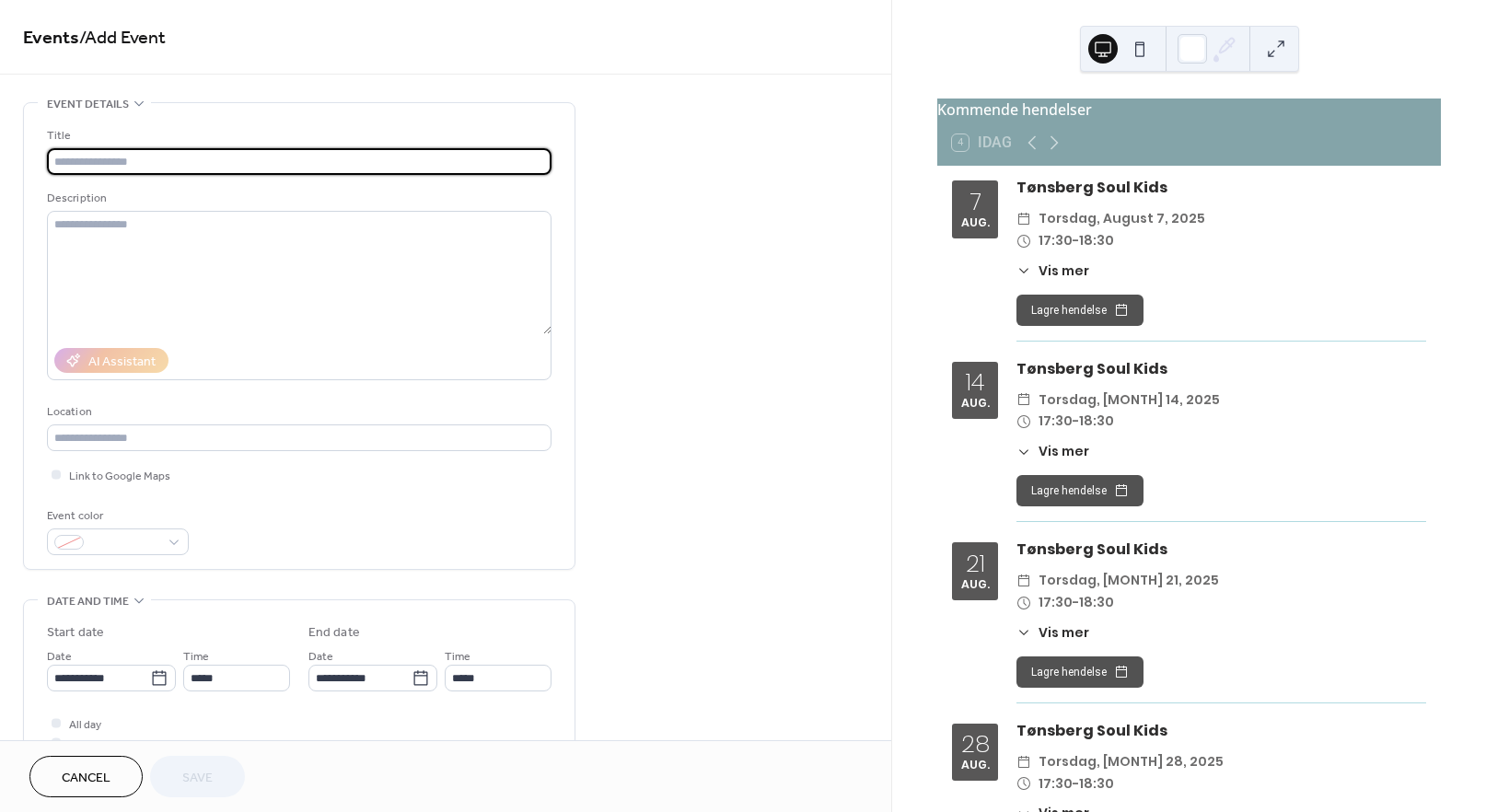 click at bounding box center (299, 161) 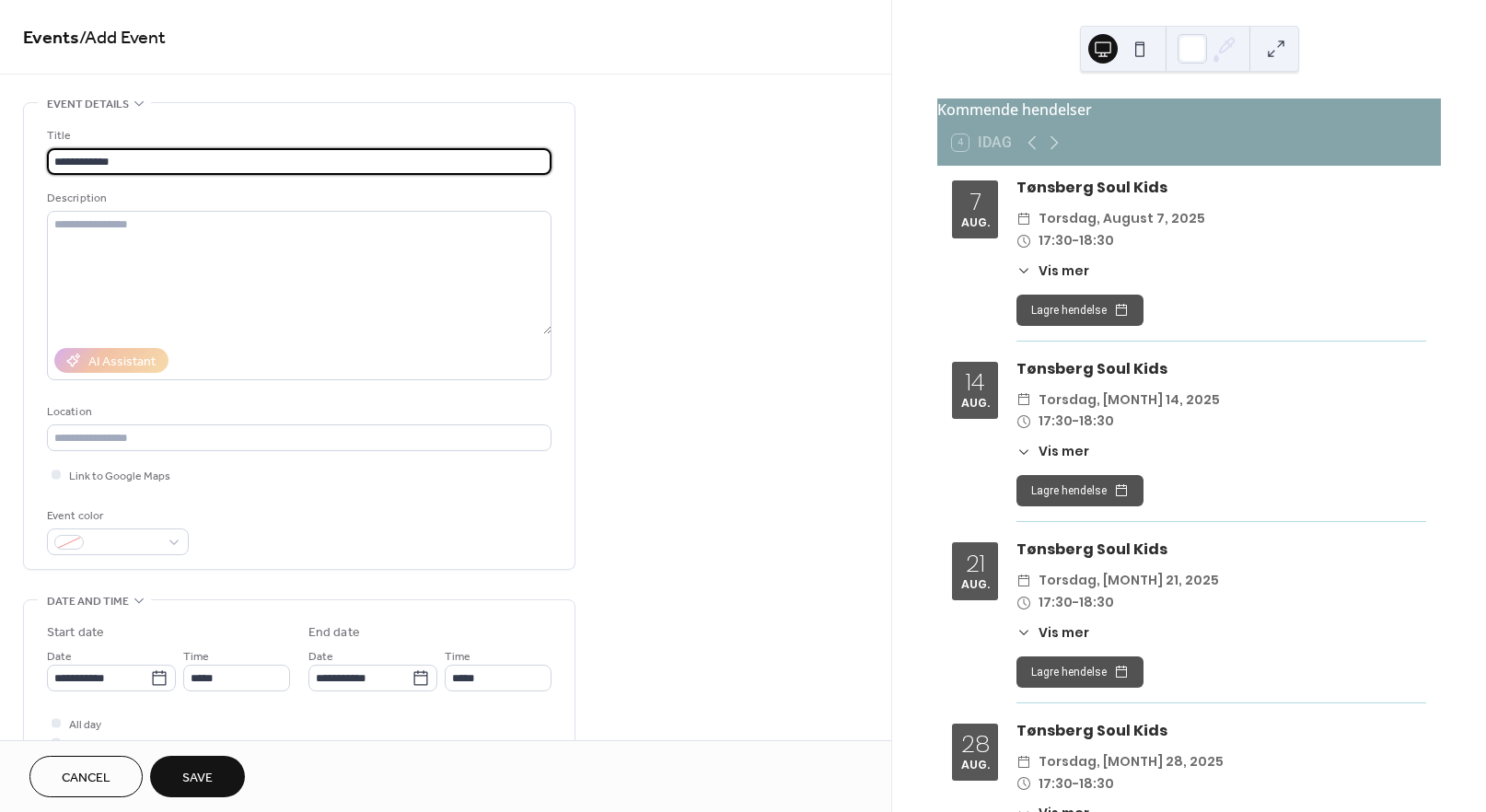 scroll, scrollTop: 0, scrollLeft: 0, axis: both 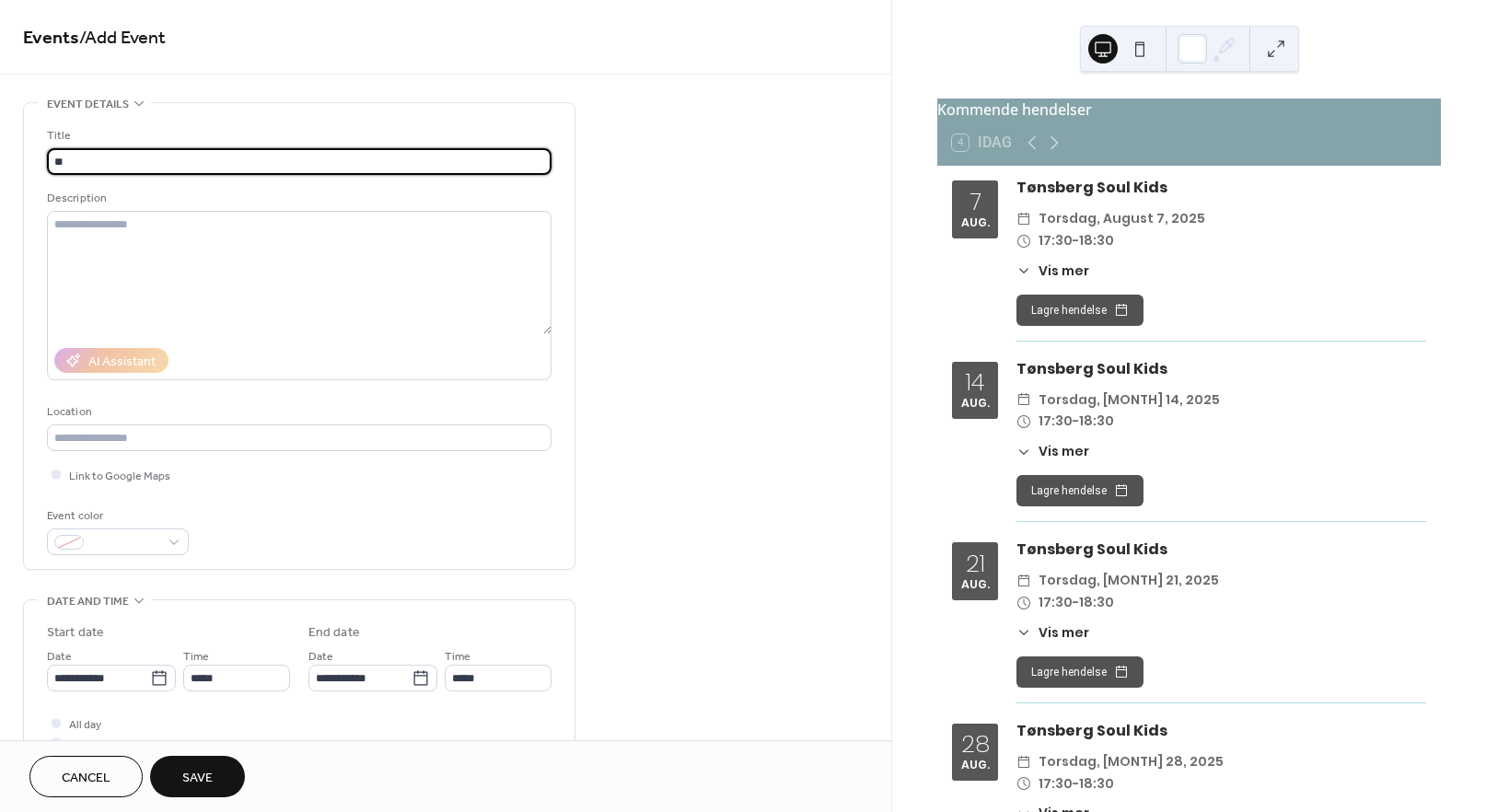 type on "*" 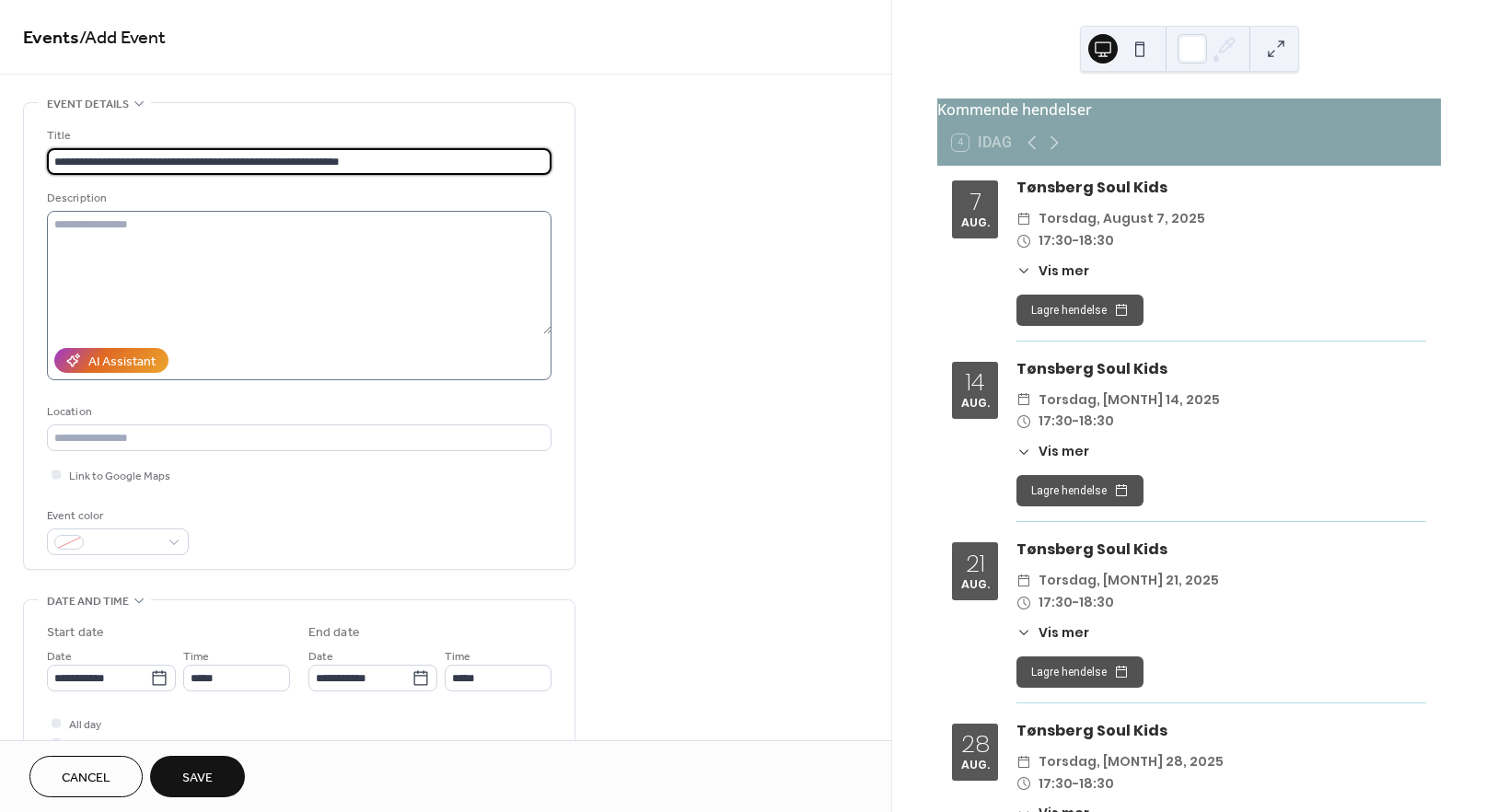 type on "**********" 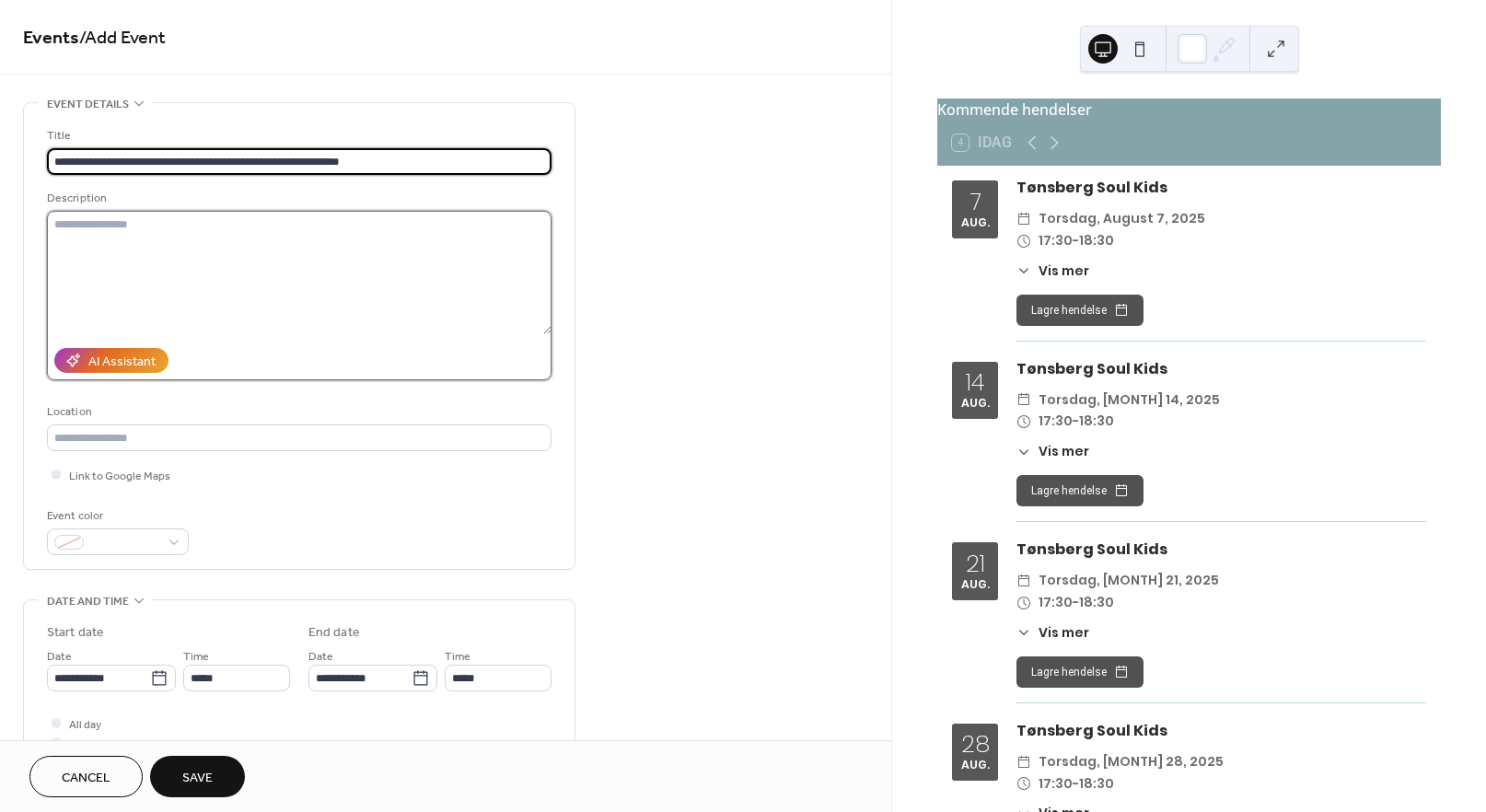 click at bounding box center [299, 273] 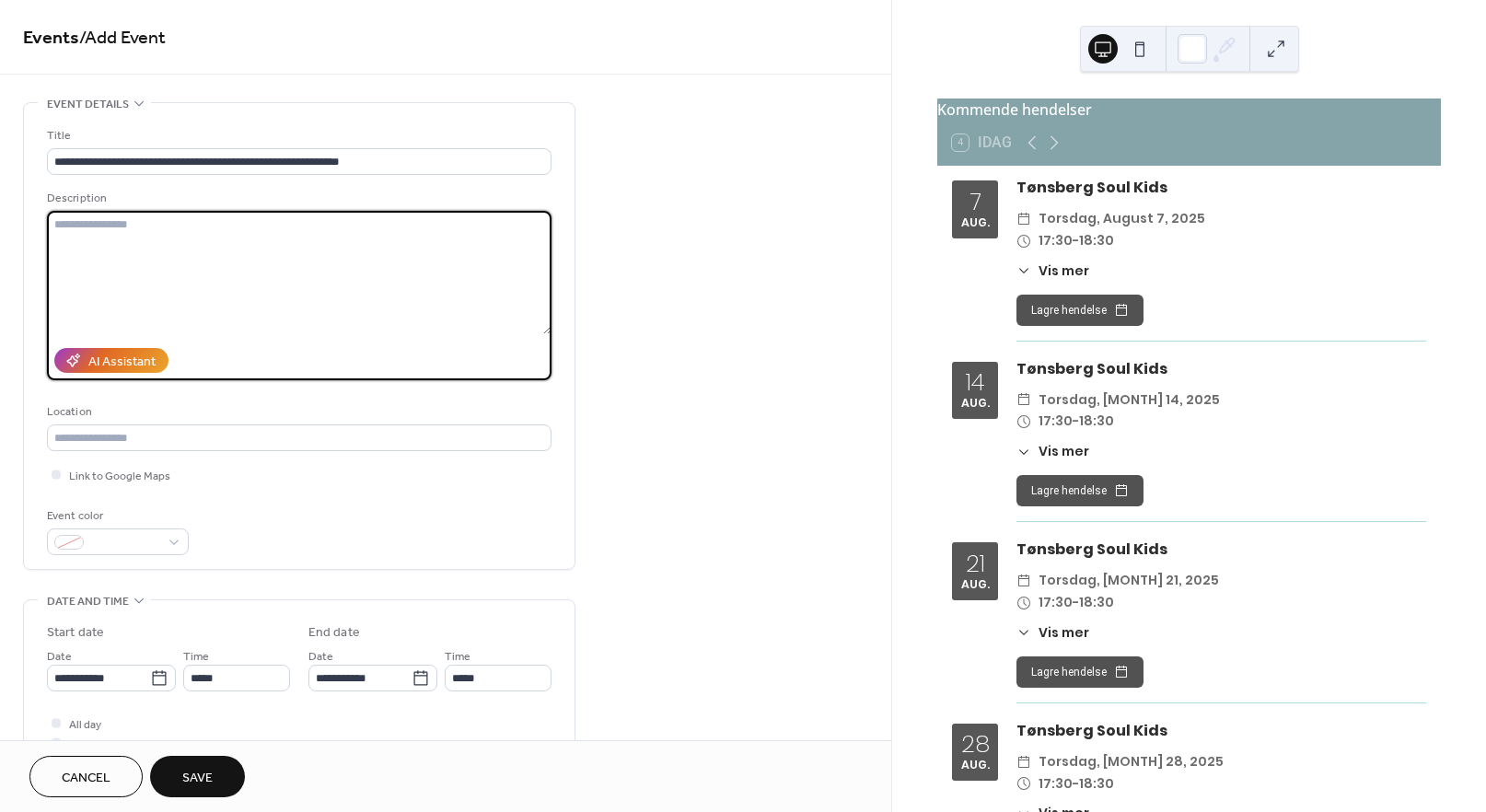 type on "*" 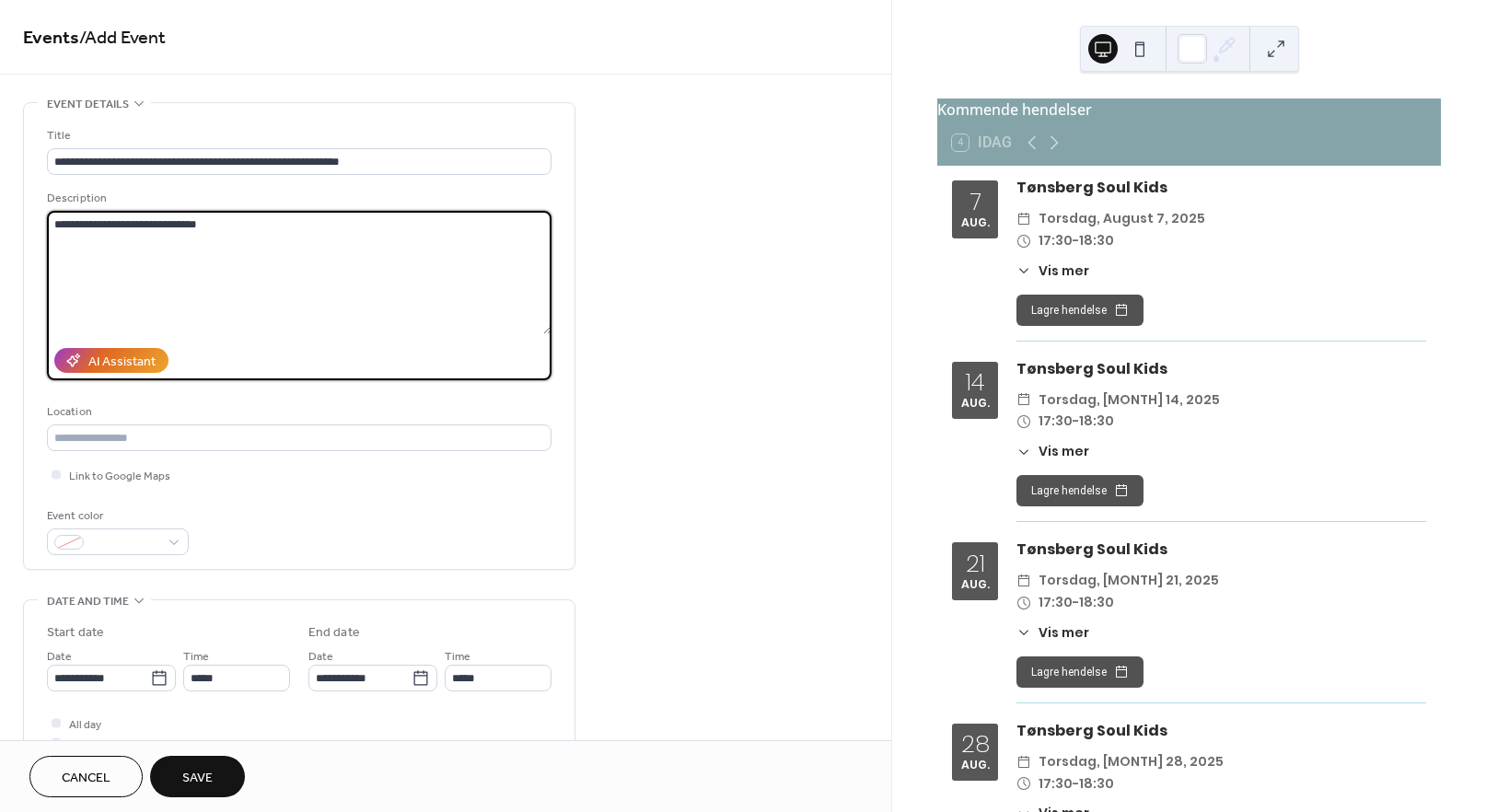 click on "**********" at bounding box center [299, 273] 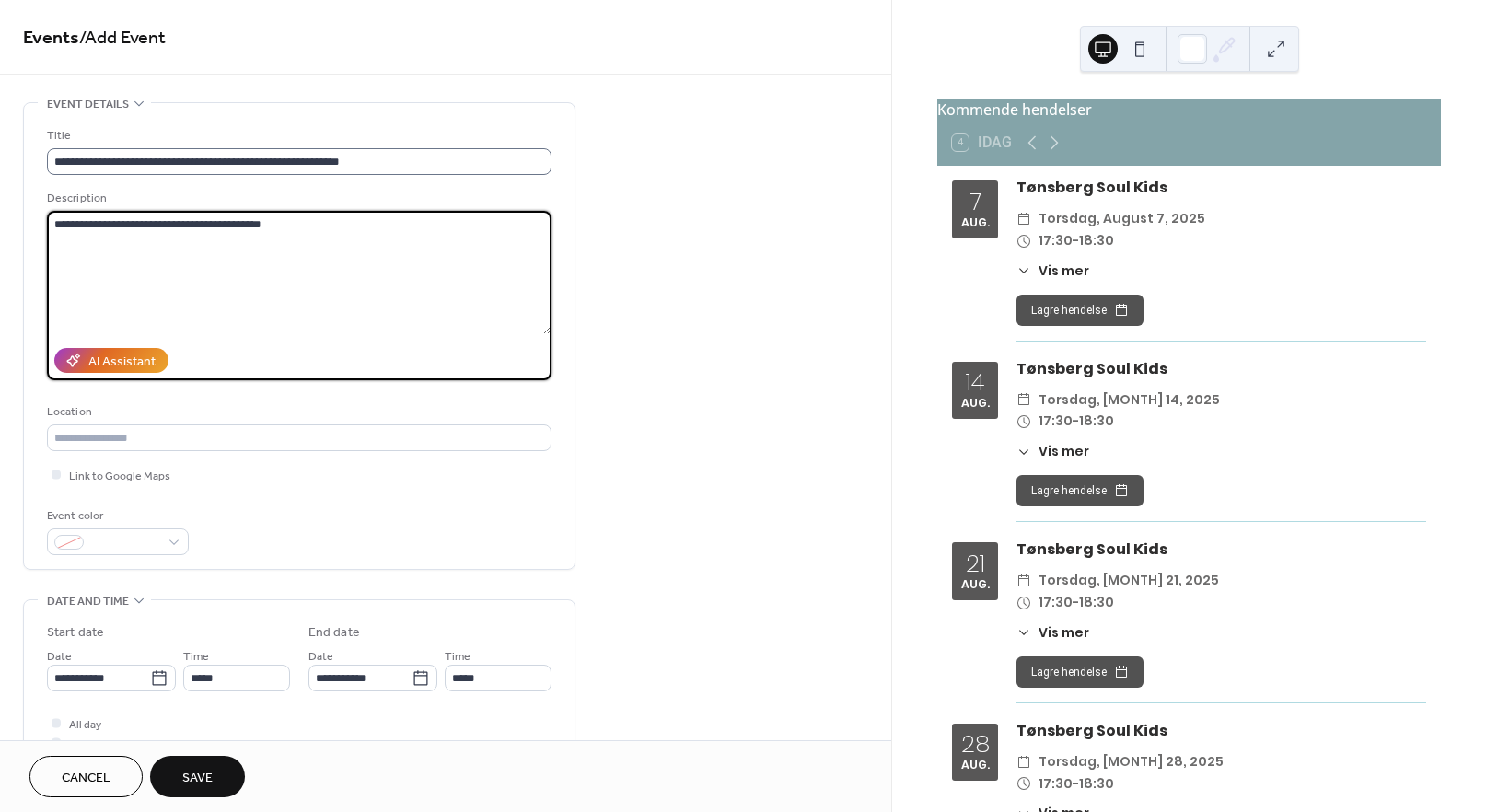 type on "**********" 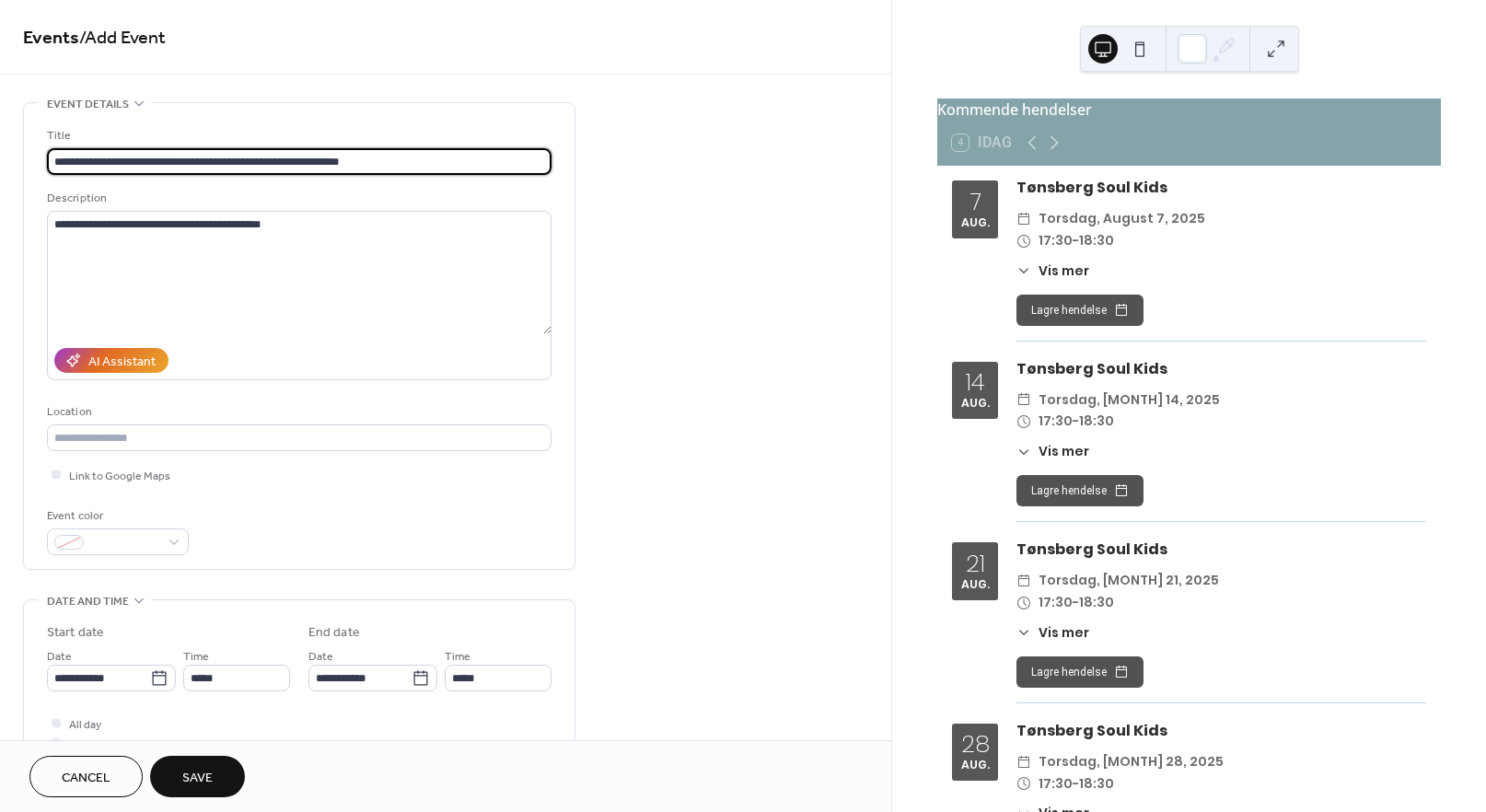scroll, scrollTop: 1, scrollLeft: 0, axis: vertical 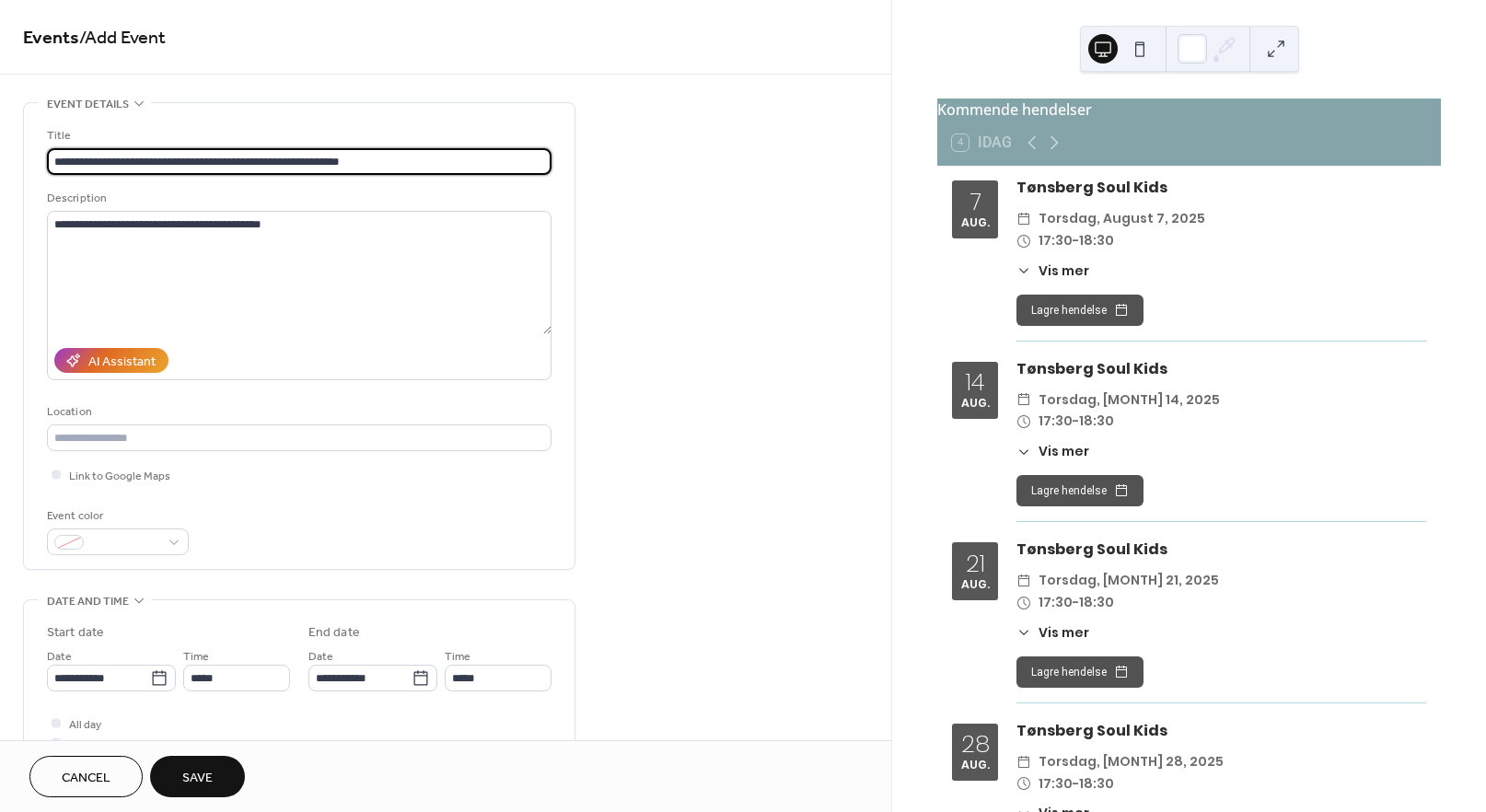 drag, startPoint x: 378, startPoint y: 164, endPoint x: 166, endPoint y: 169, distance: 212.05895 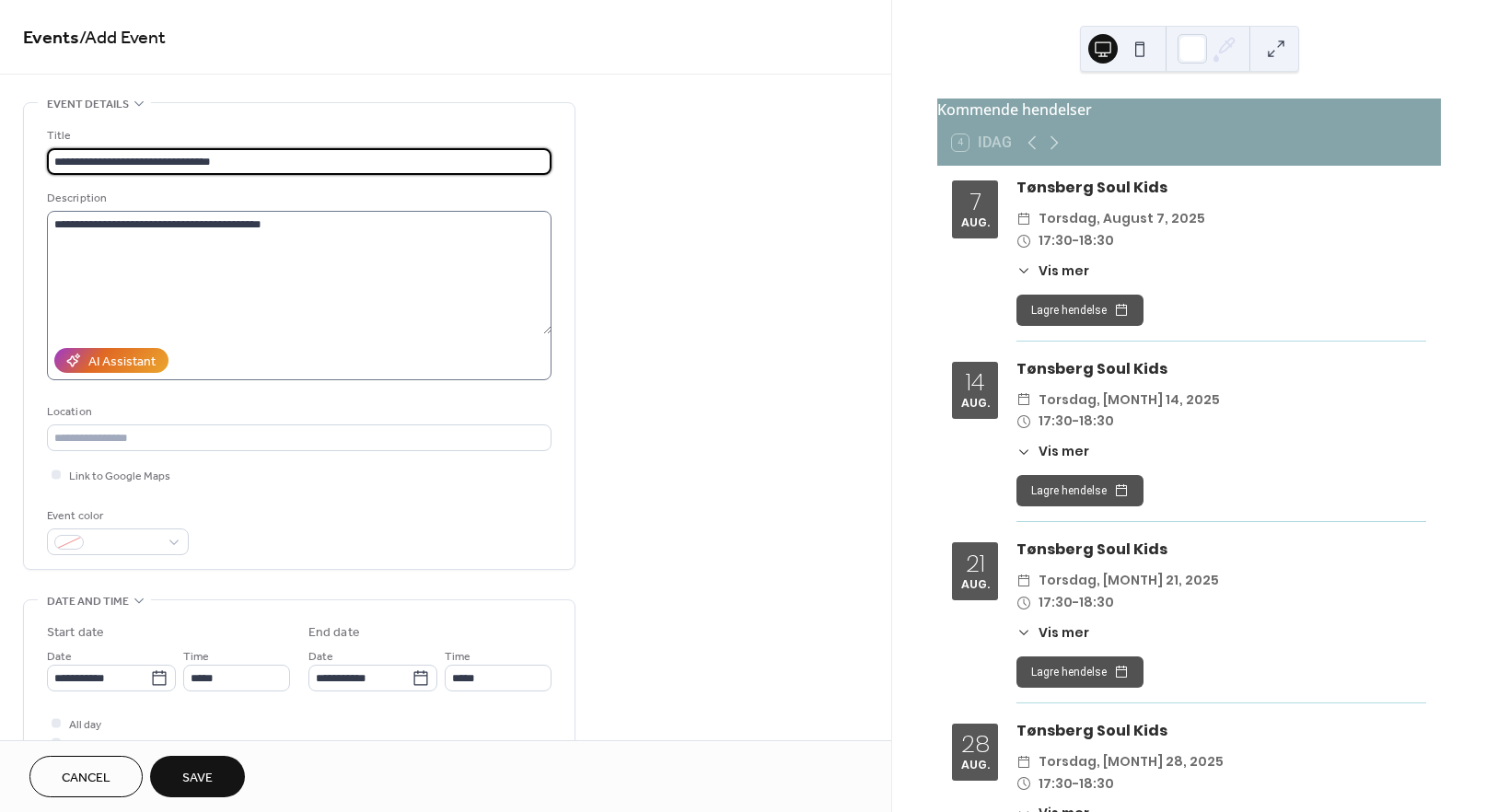 type on "**********" 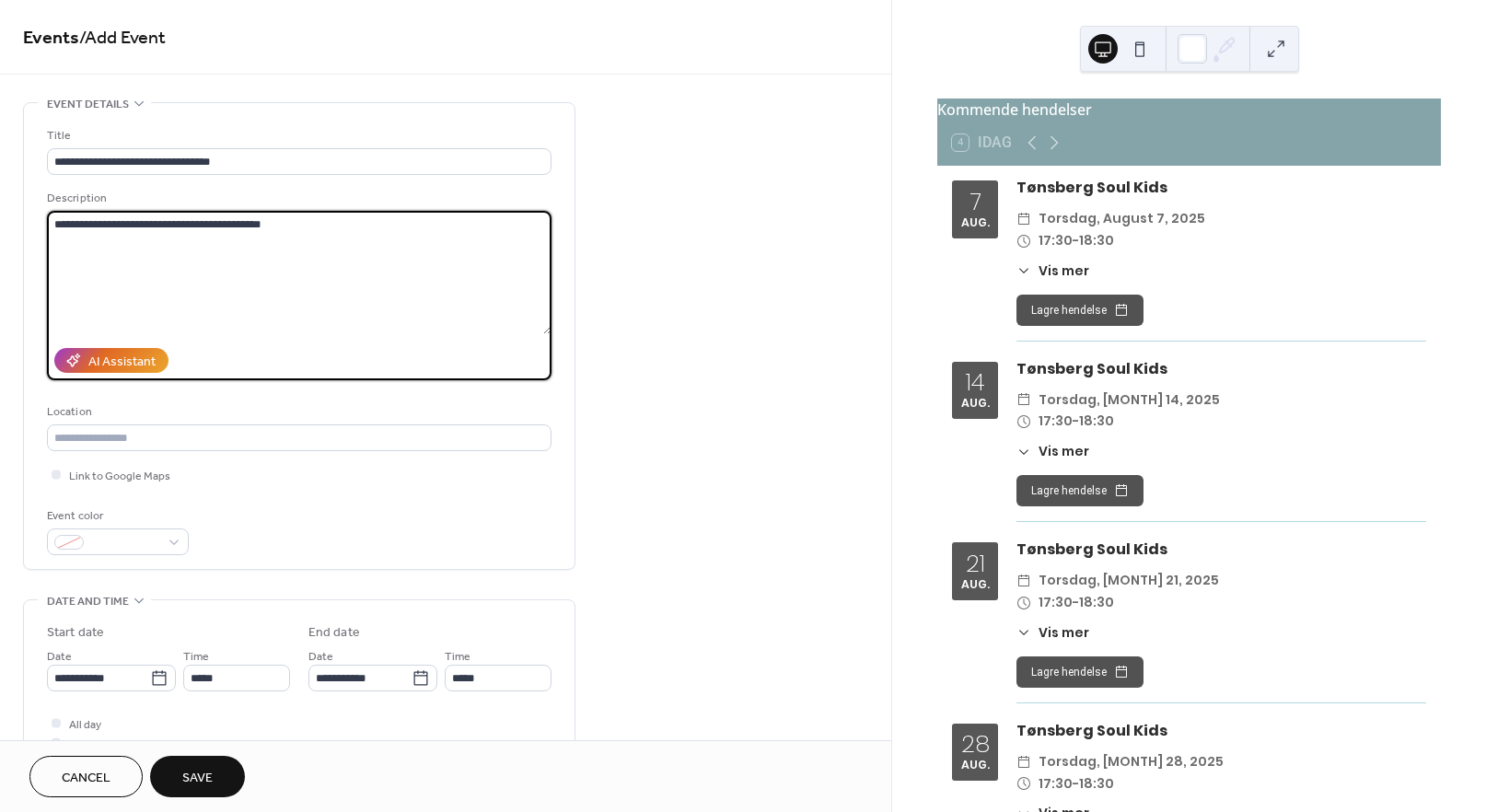 scroll, scrollTop: 0, scrollLeft: 0, axis: both 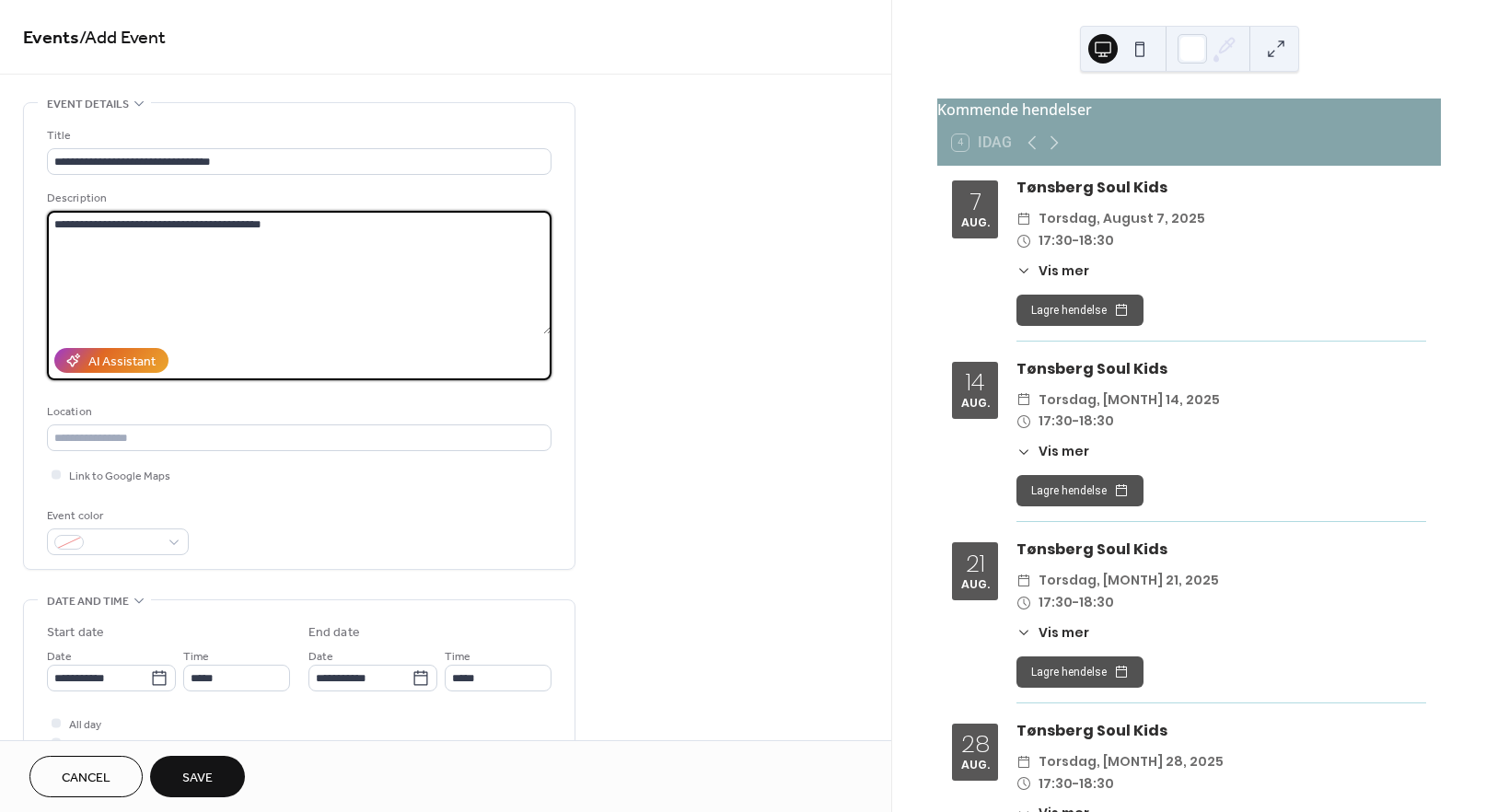 click on "**********" at bounding box center (299, 273) 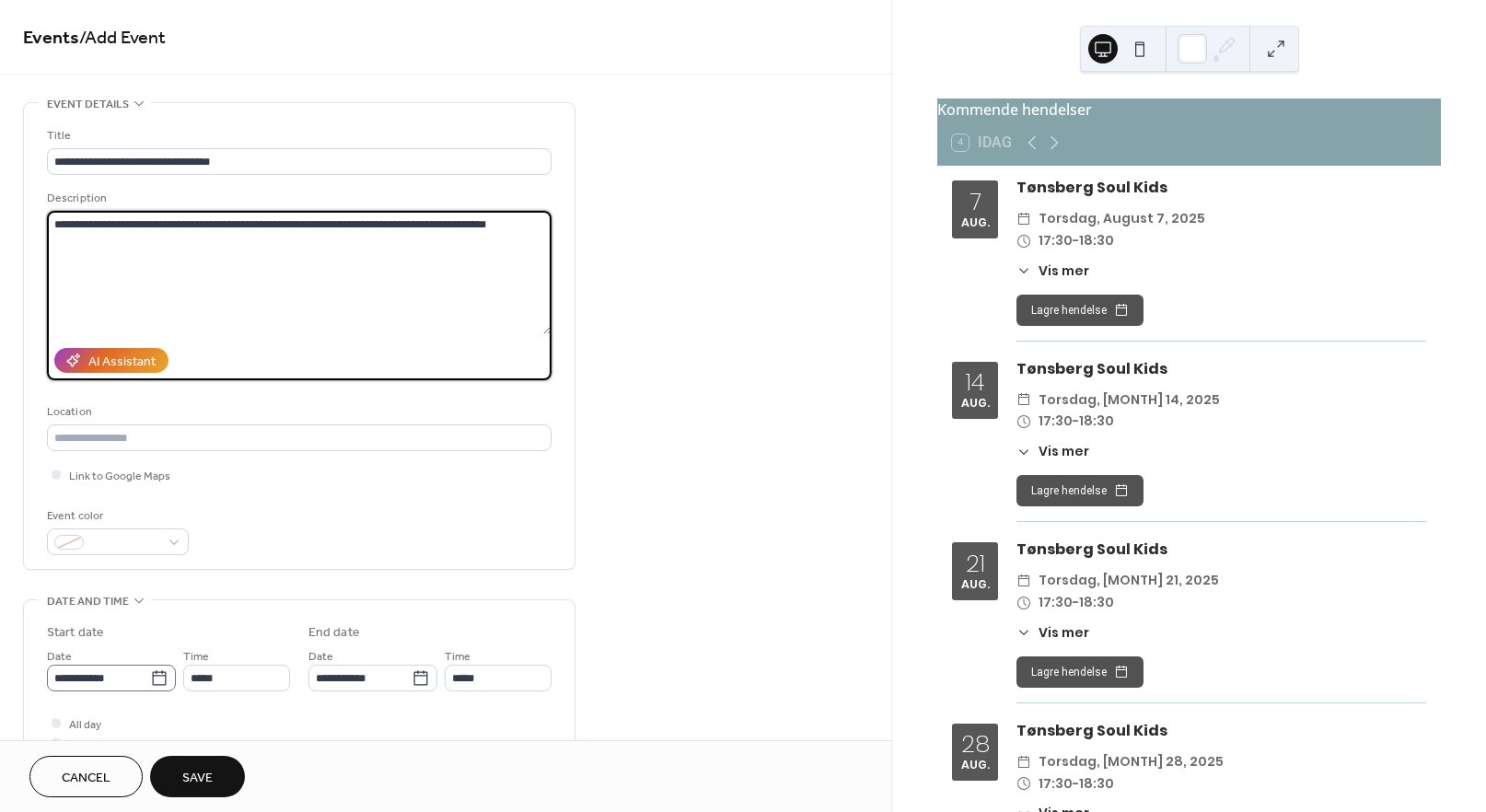 type on "**********" 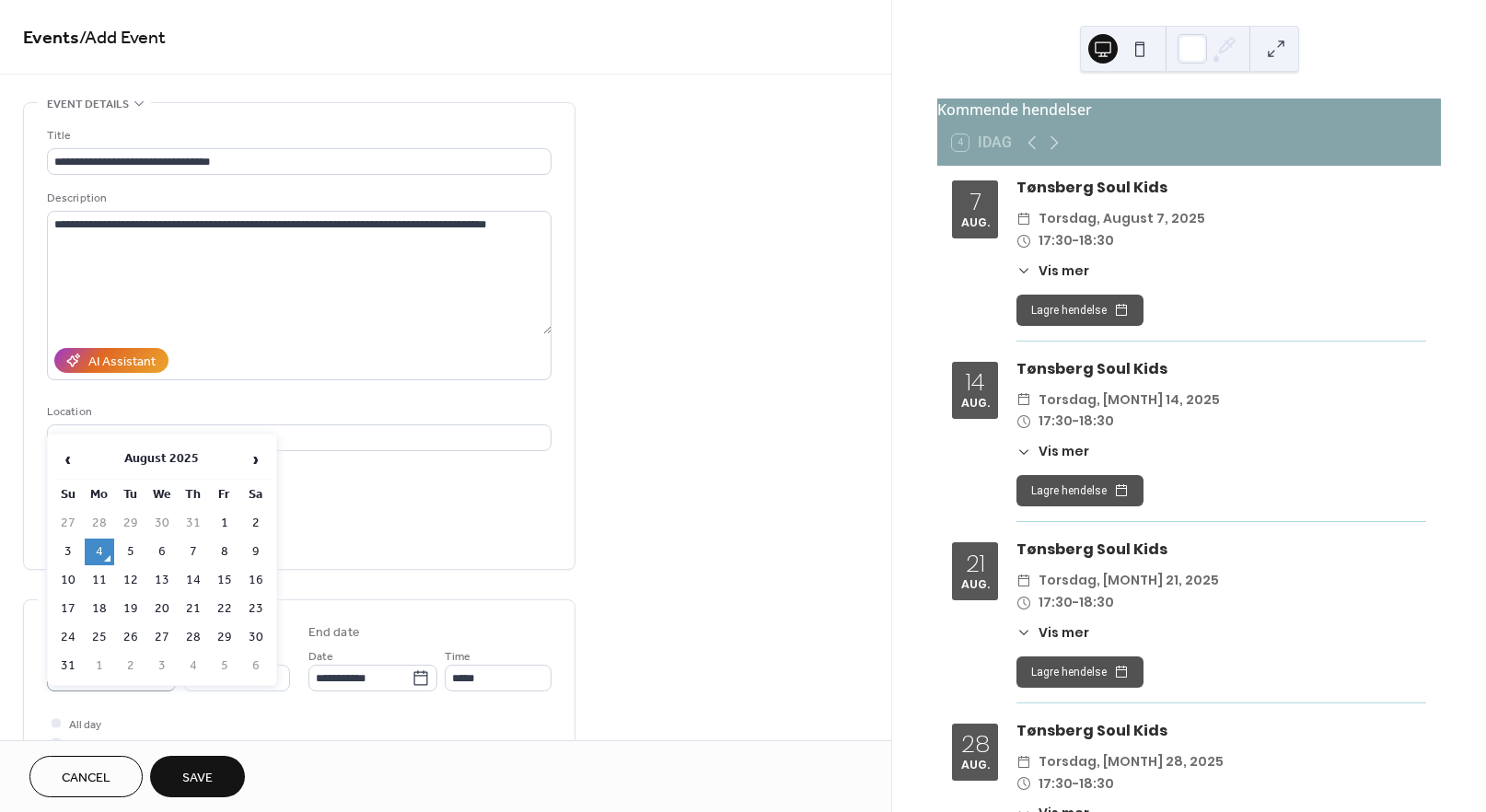 click 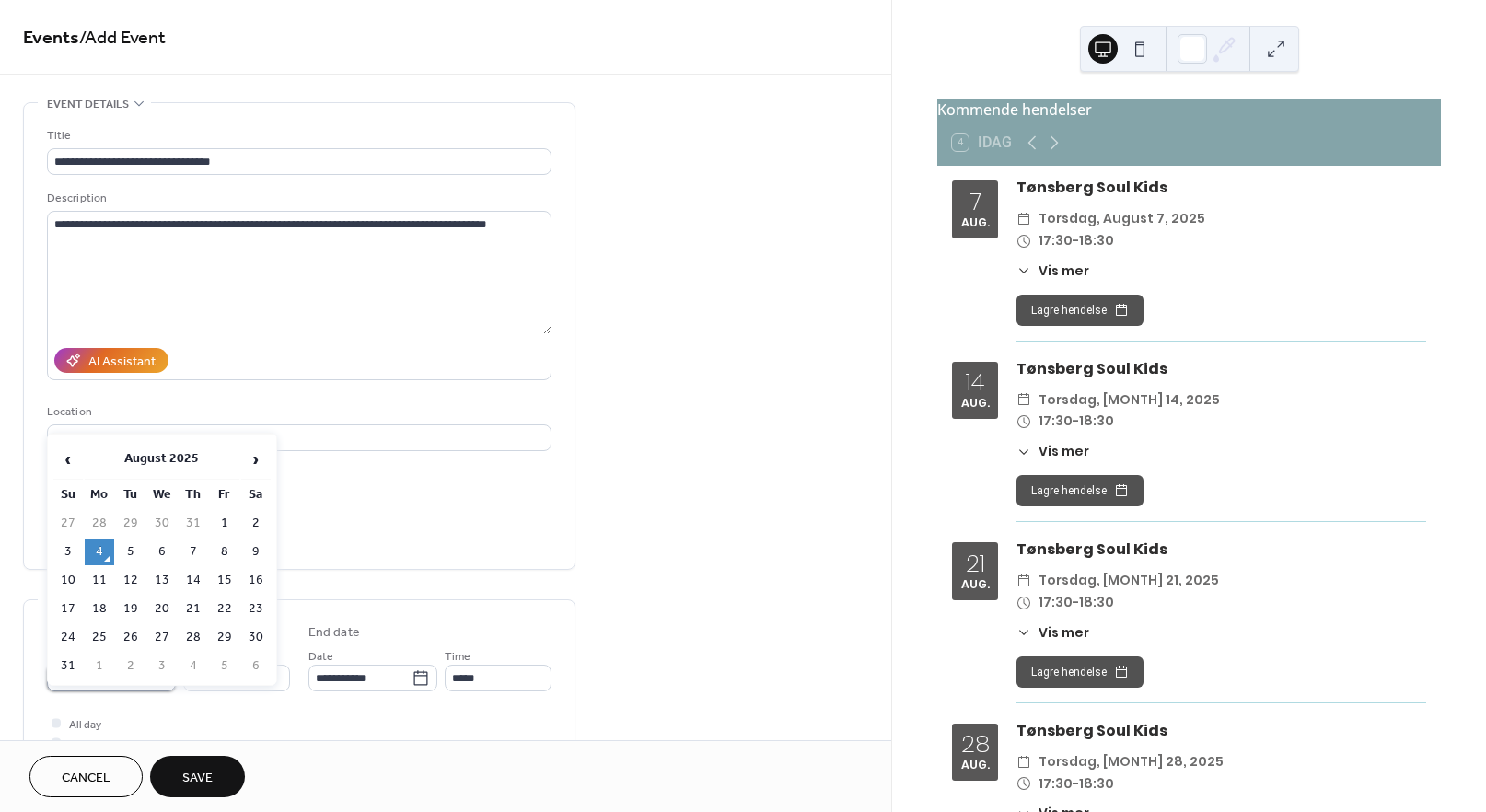 click on "**********" at bounding box center (99, 678) 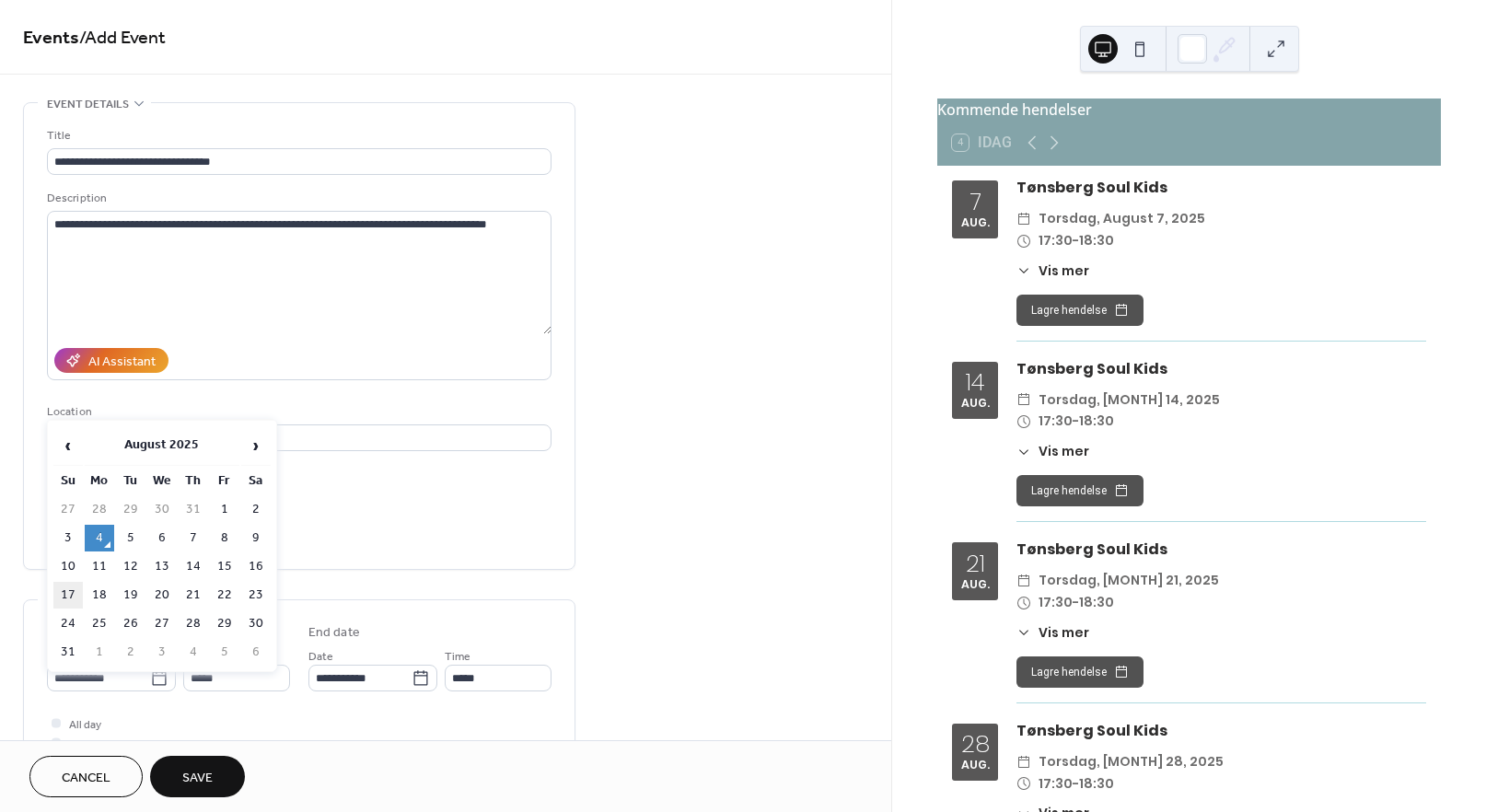 click on "17" at bounding box center [68, 595] 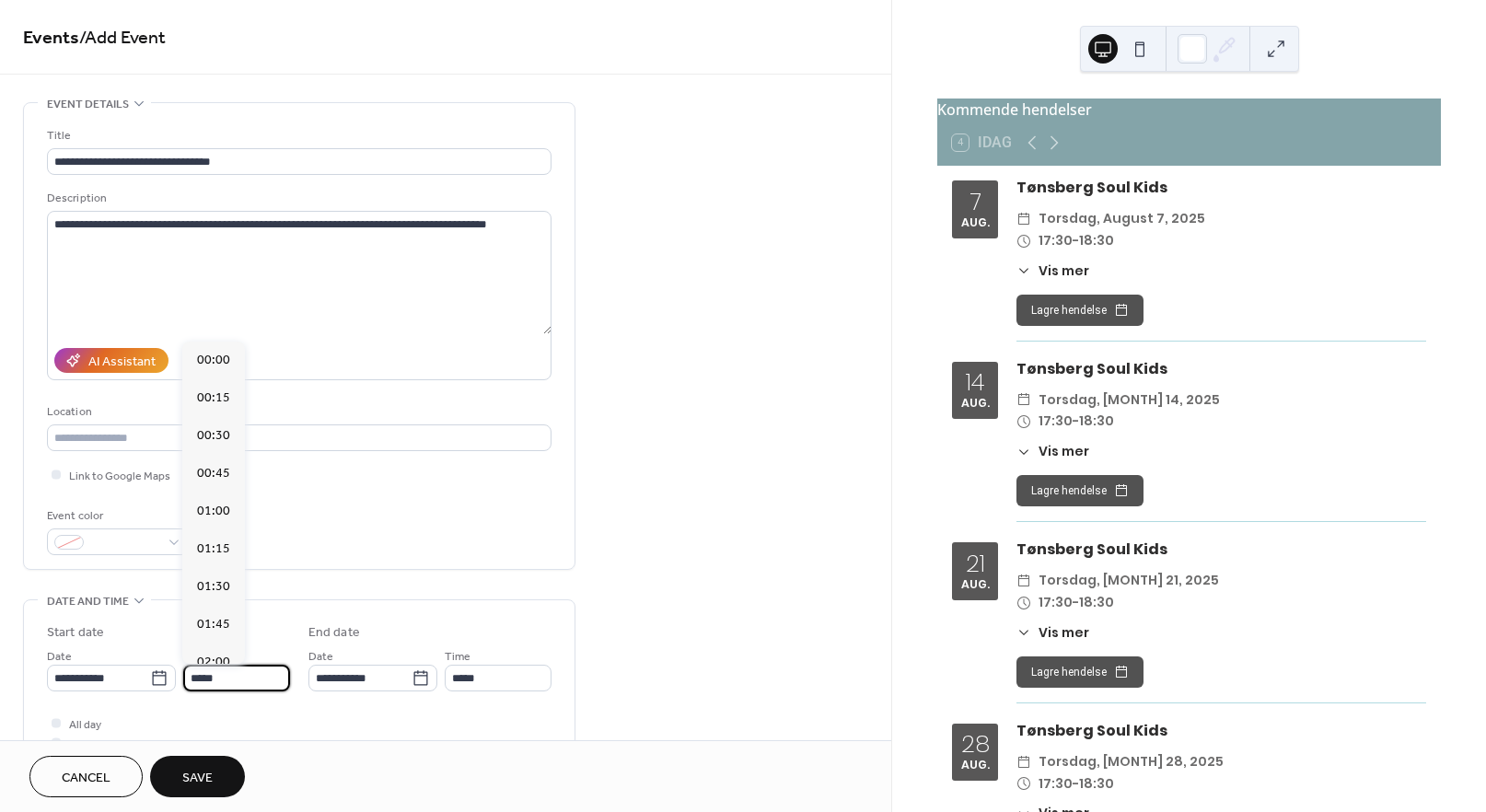 click on "*****" at bounding box center (237, 678) 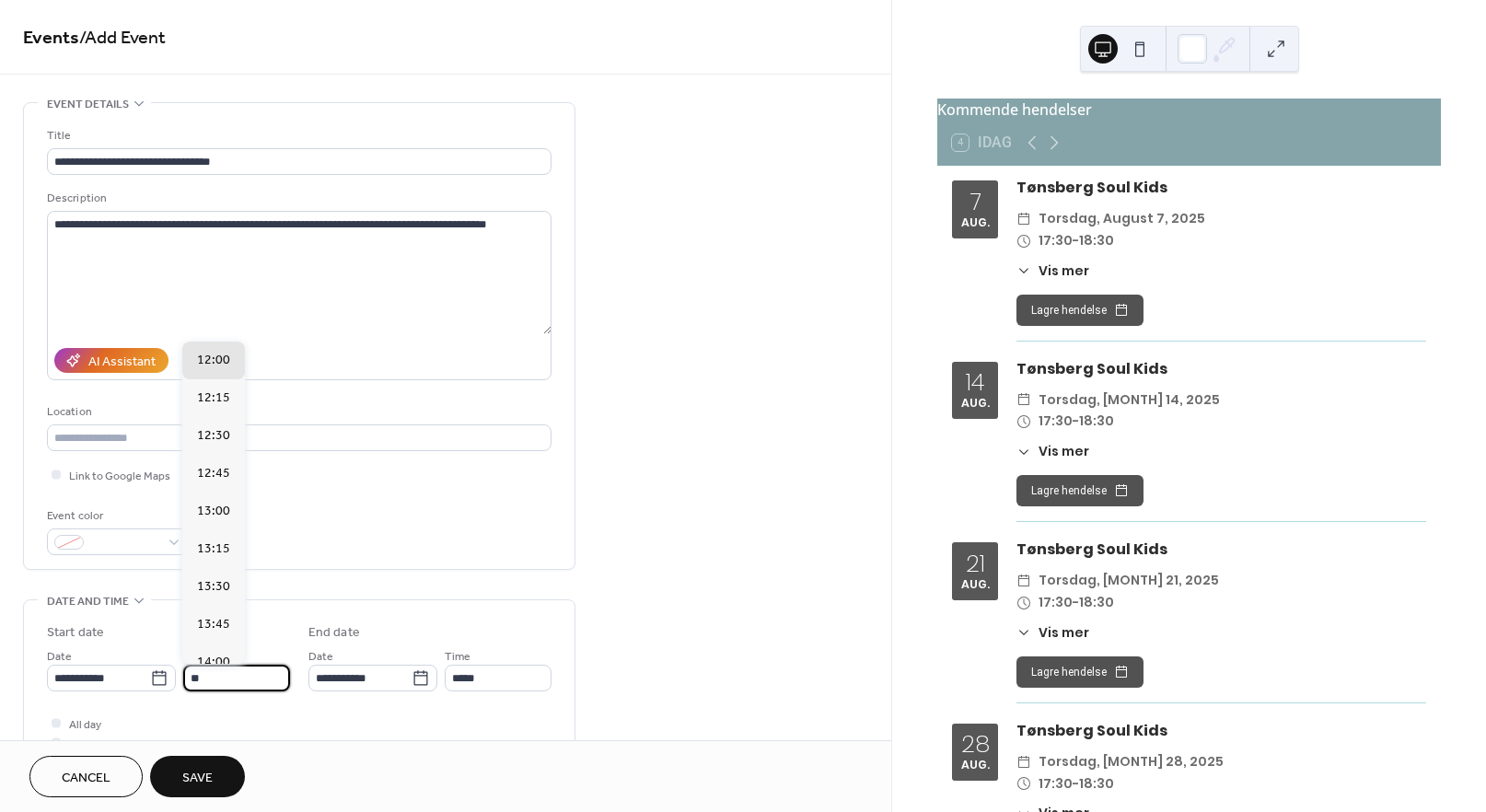 type on "*" 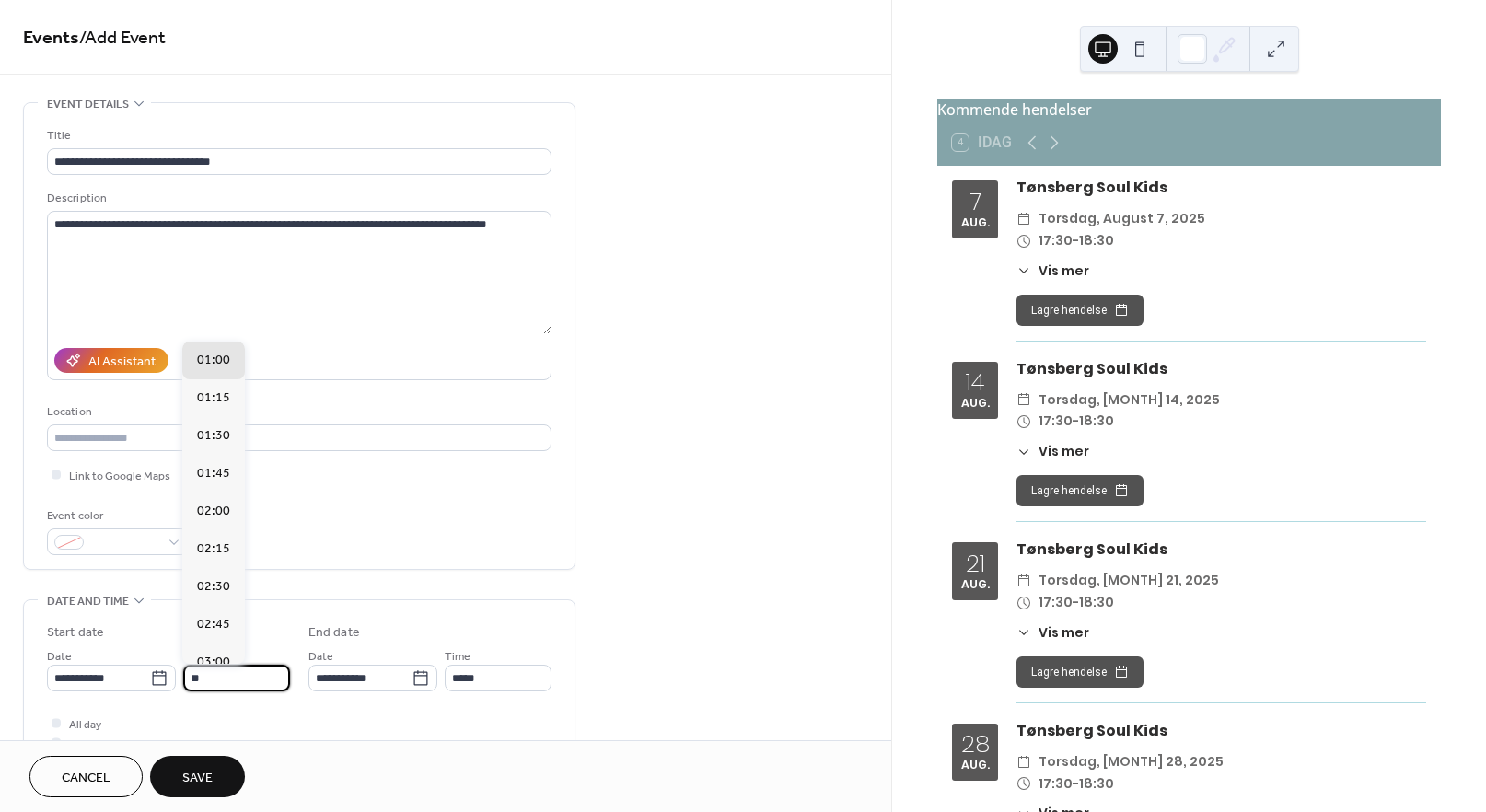 scroll, scrollTop: 1661, scrollLeft: 0, axis: vertical 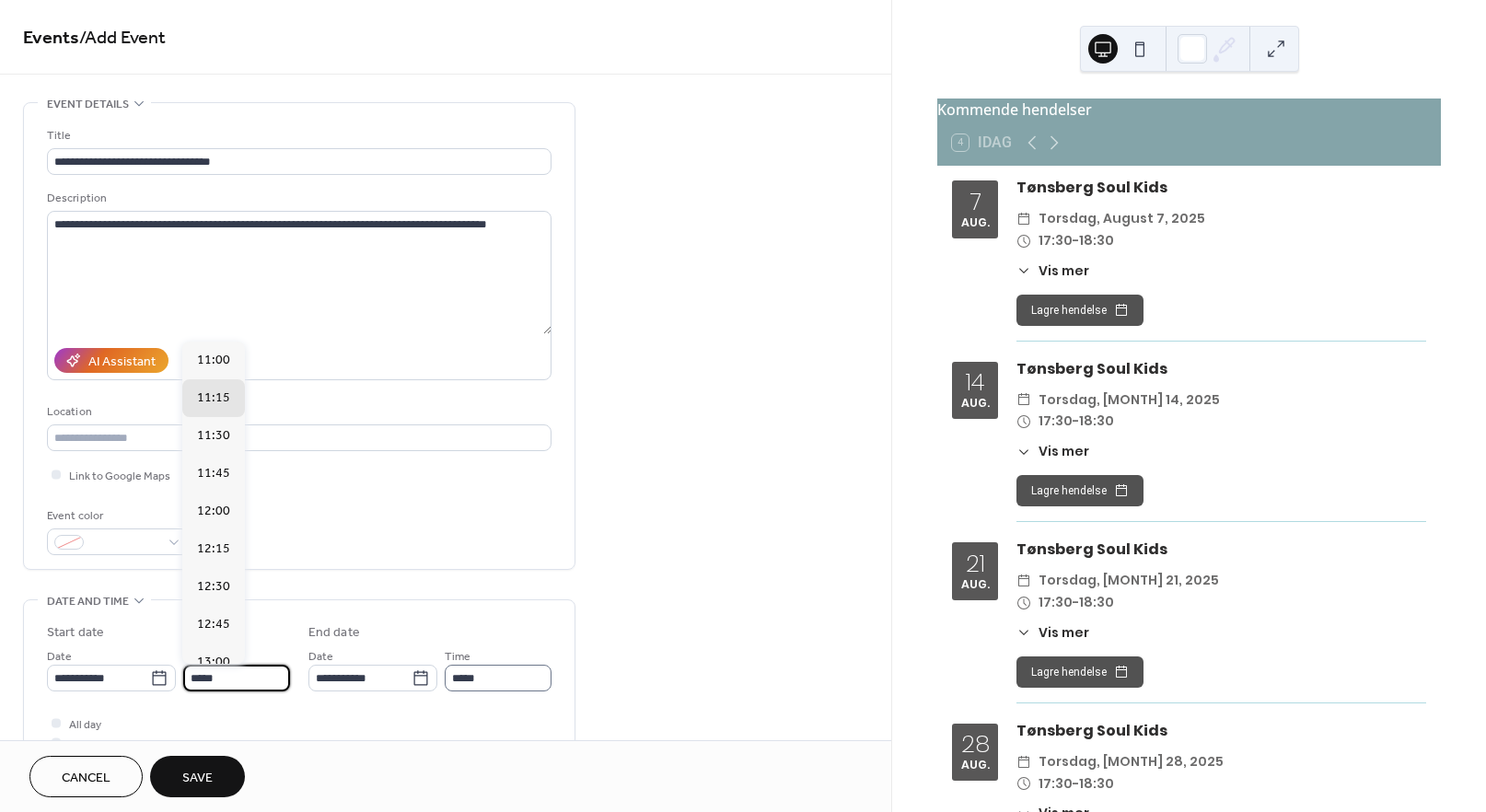 type on "*****" 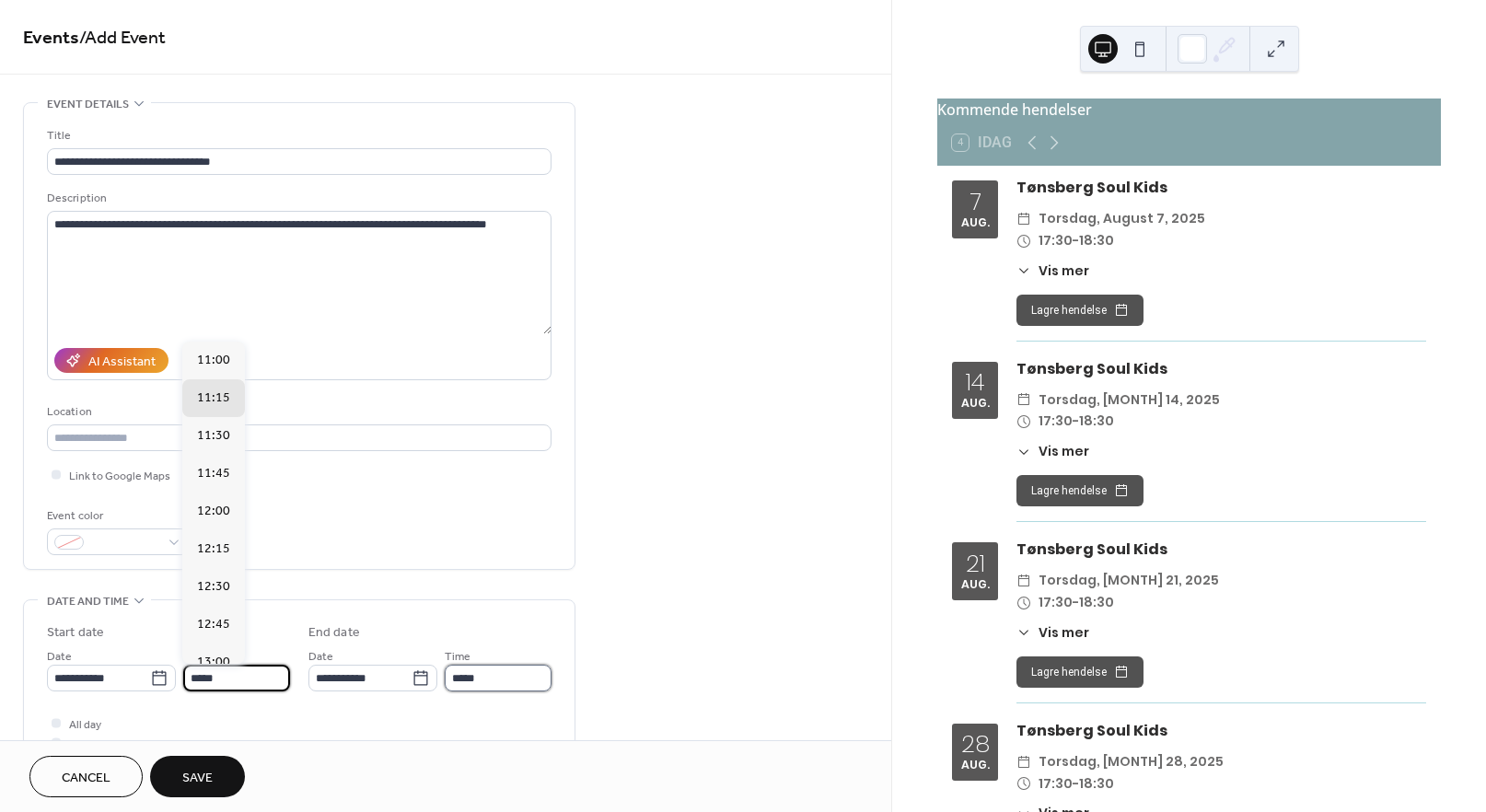 click on "*****" at bounding box center (498, 678) 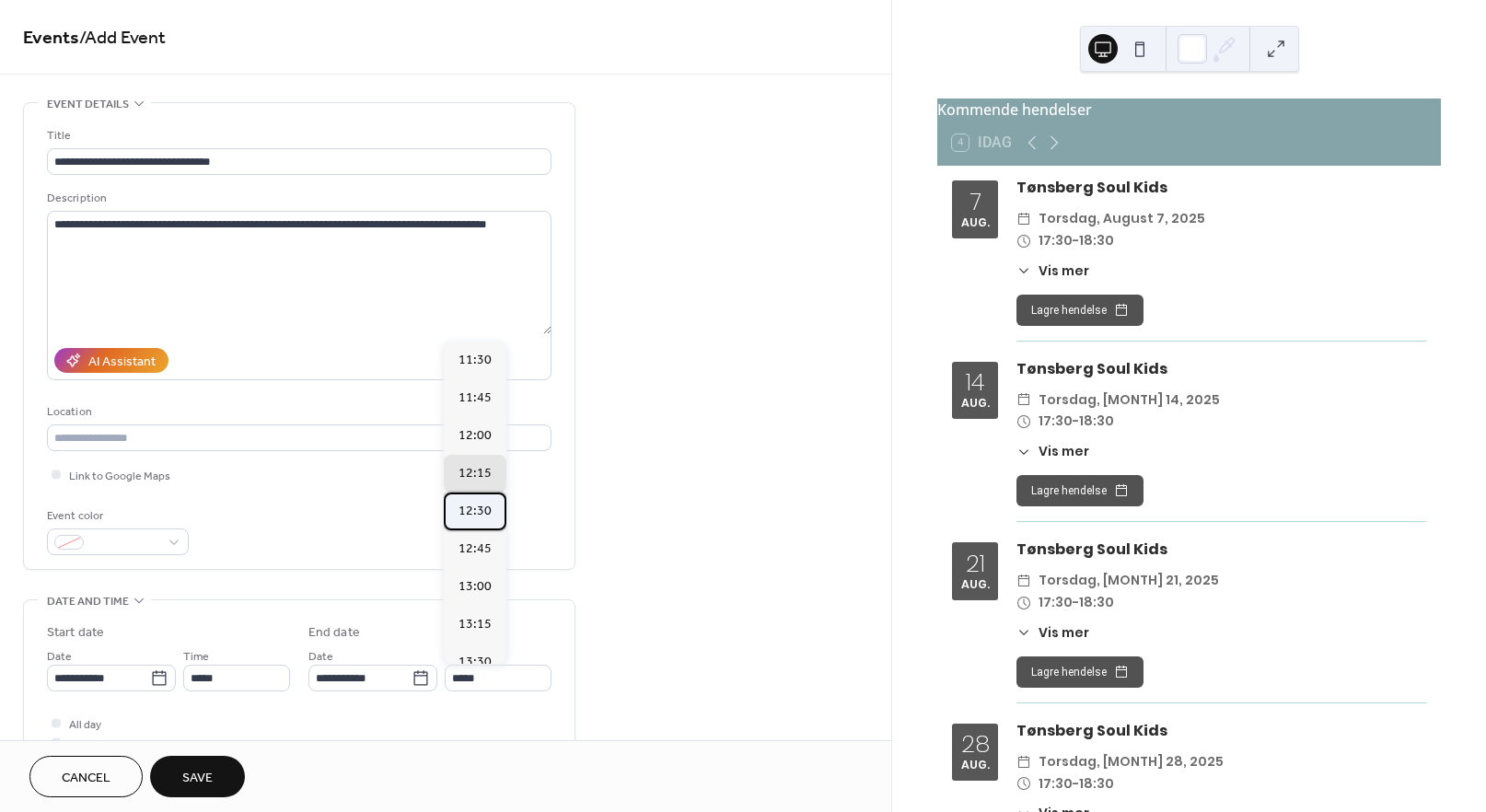 click on "12:30" at bounding box center [475, 511] 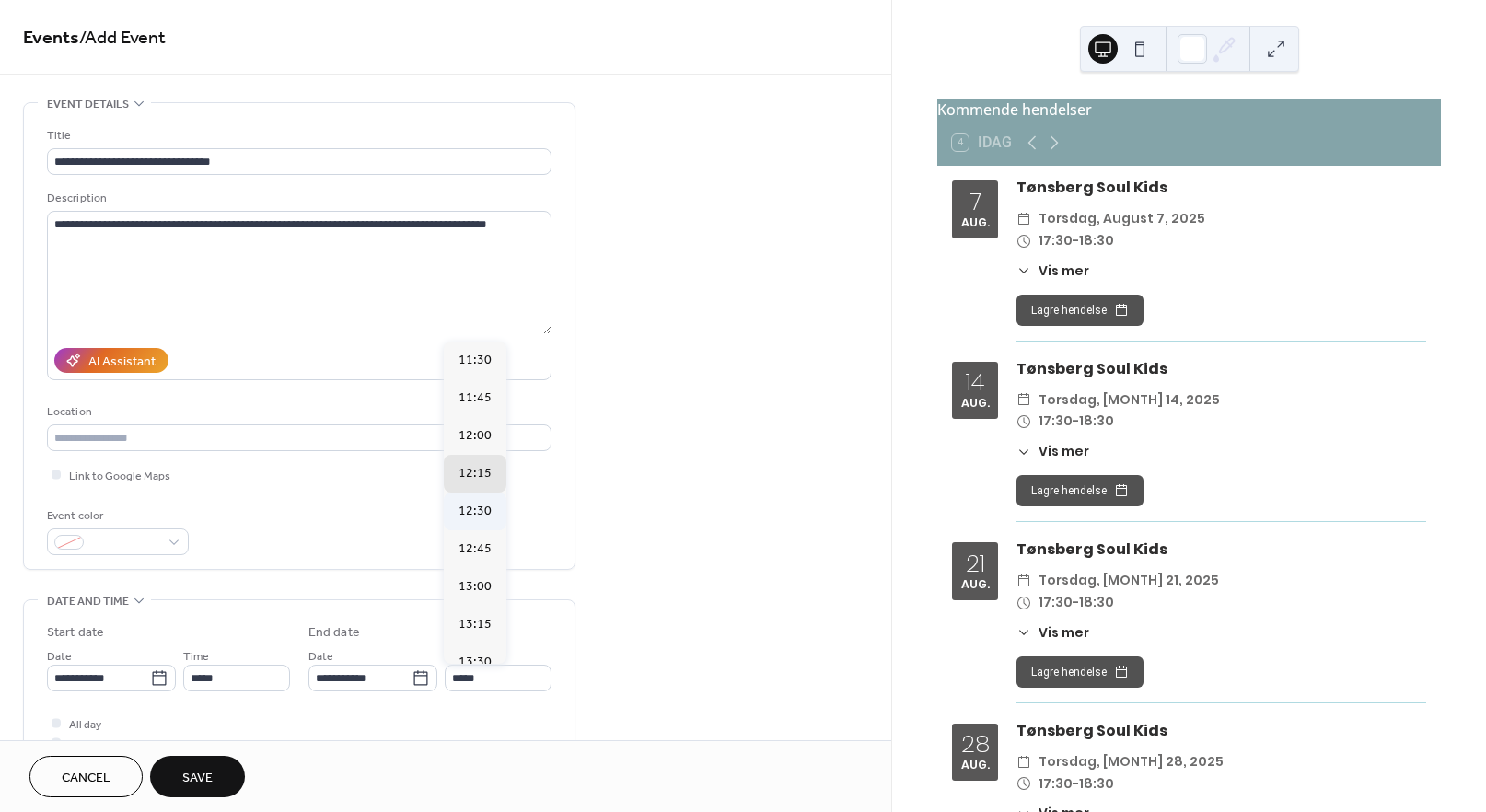 type on "*****" 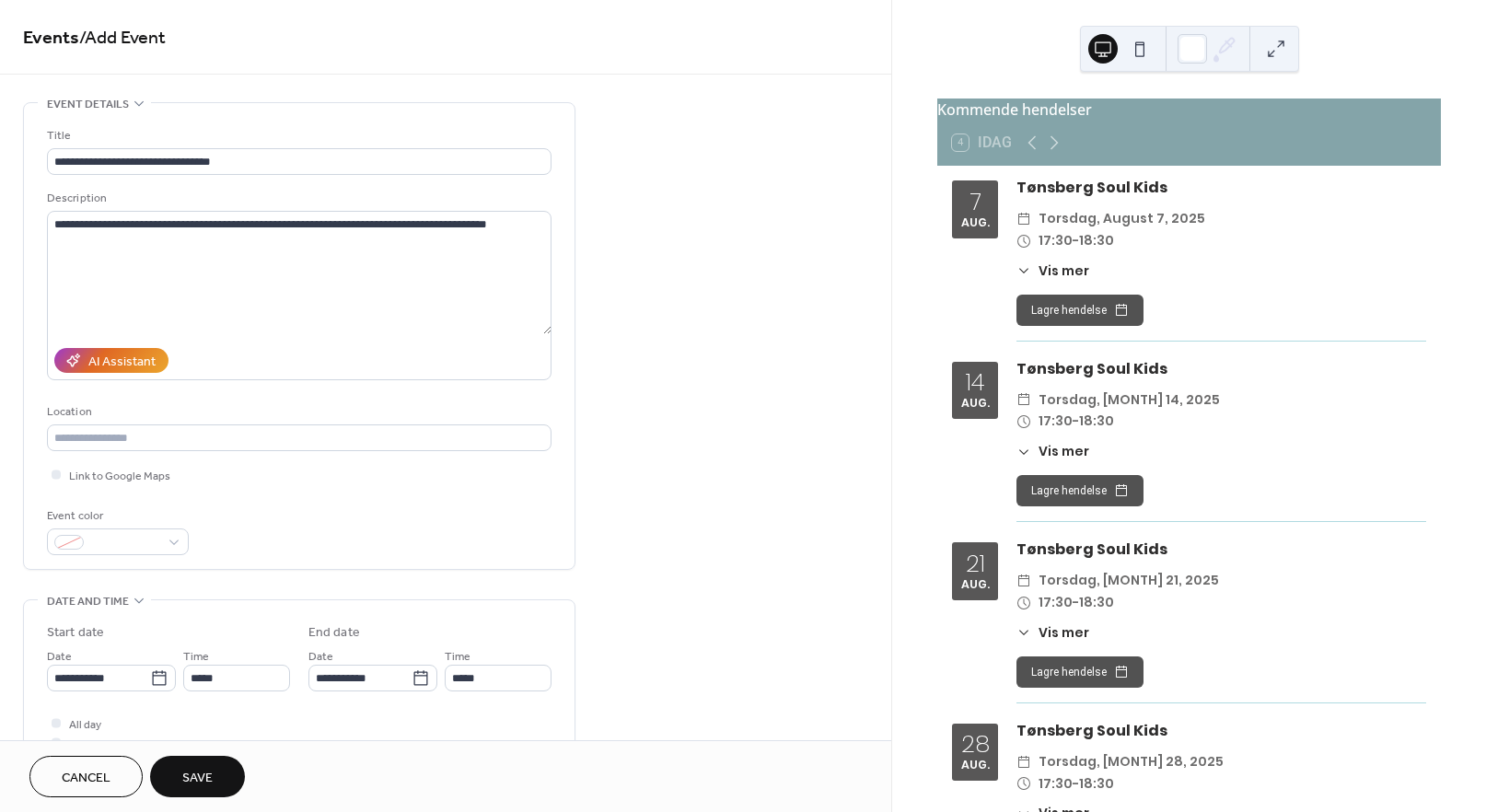click on "**********" at bounding box center [446, 663] 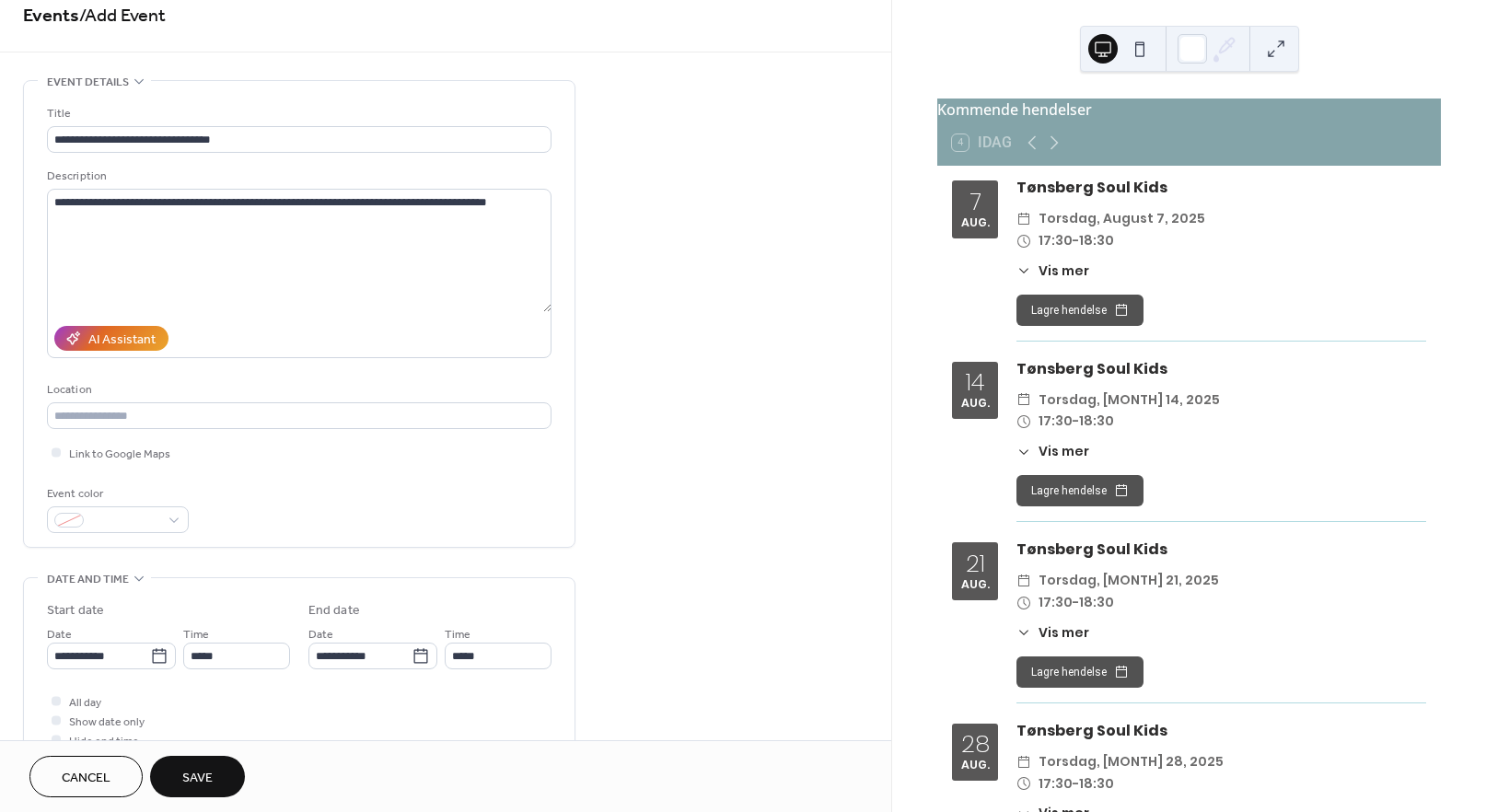 scroll, scrollTop: 0, scrollLeft: 0, axis: both 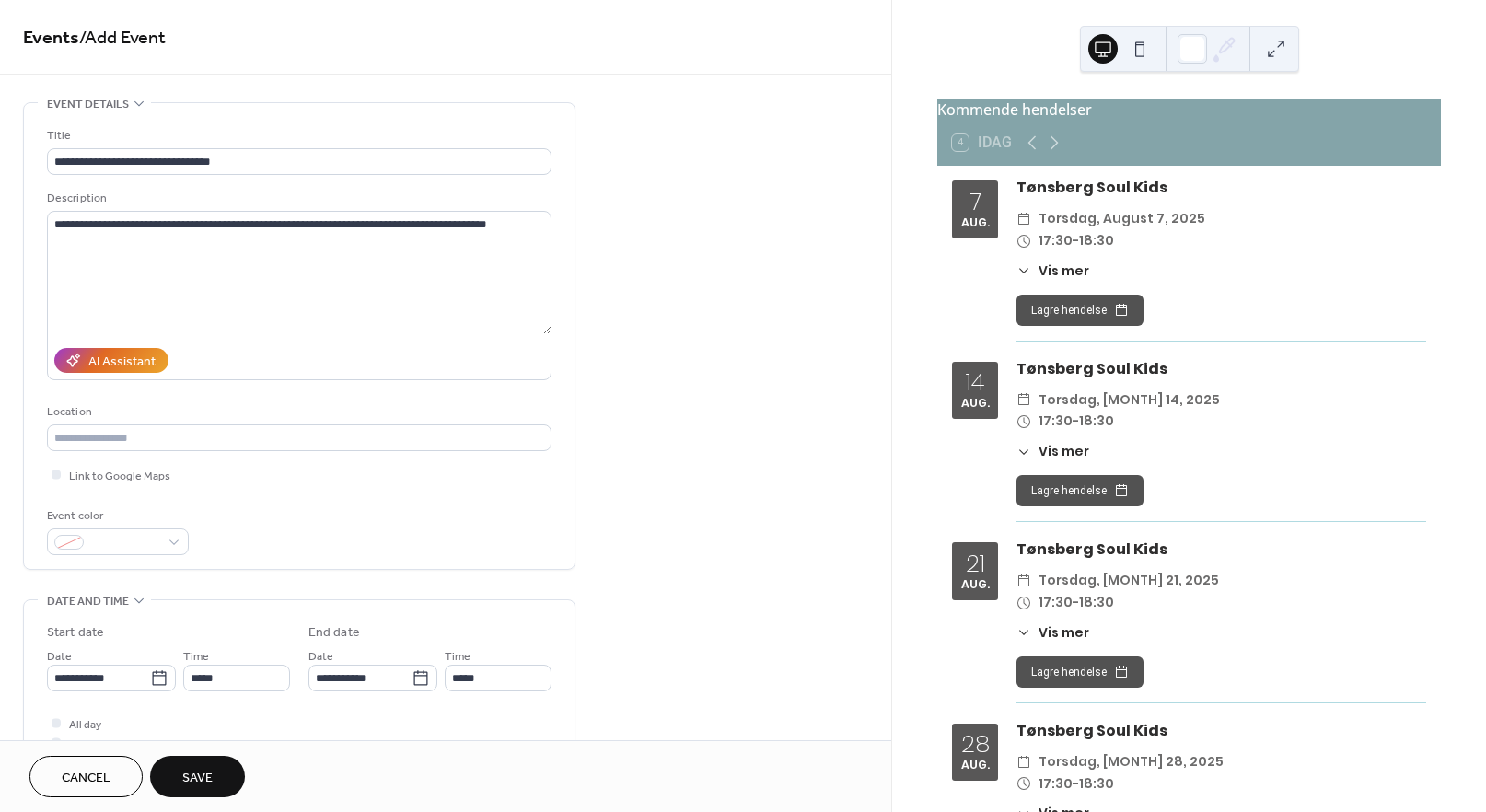 click on "Save" at bounding box center [197, 778] 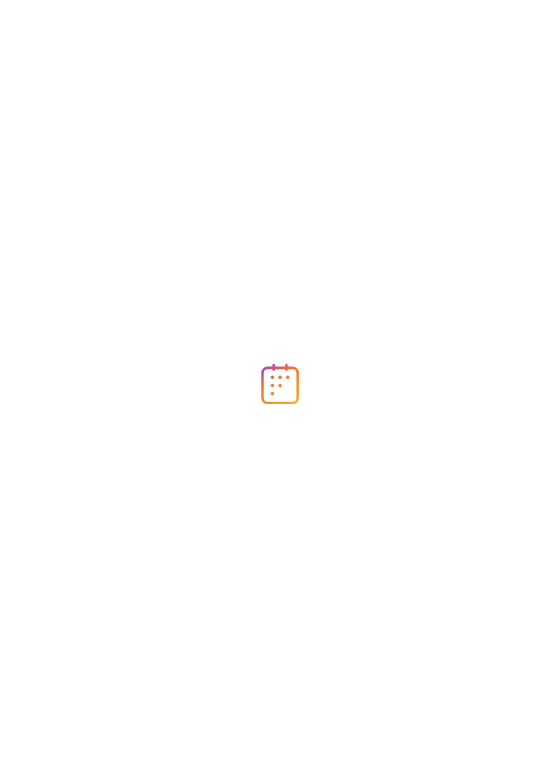scroll, scrollTop: 0, scrollLeft: 0, axis: both 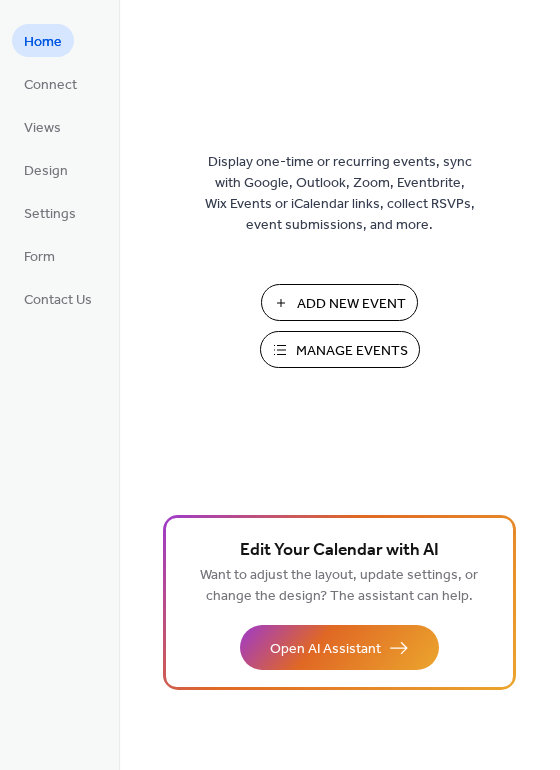 click on "Manage Events" at bounding box center [352, 351] 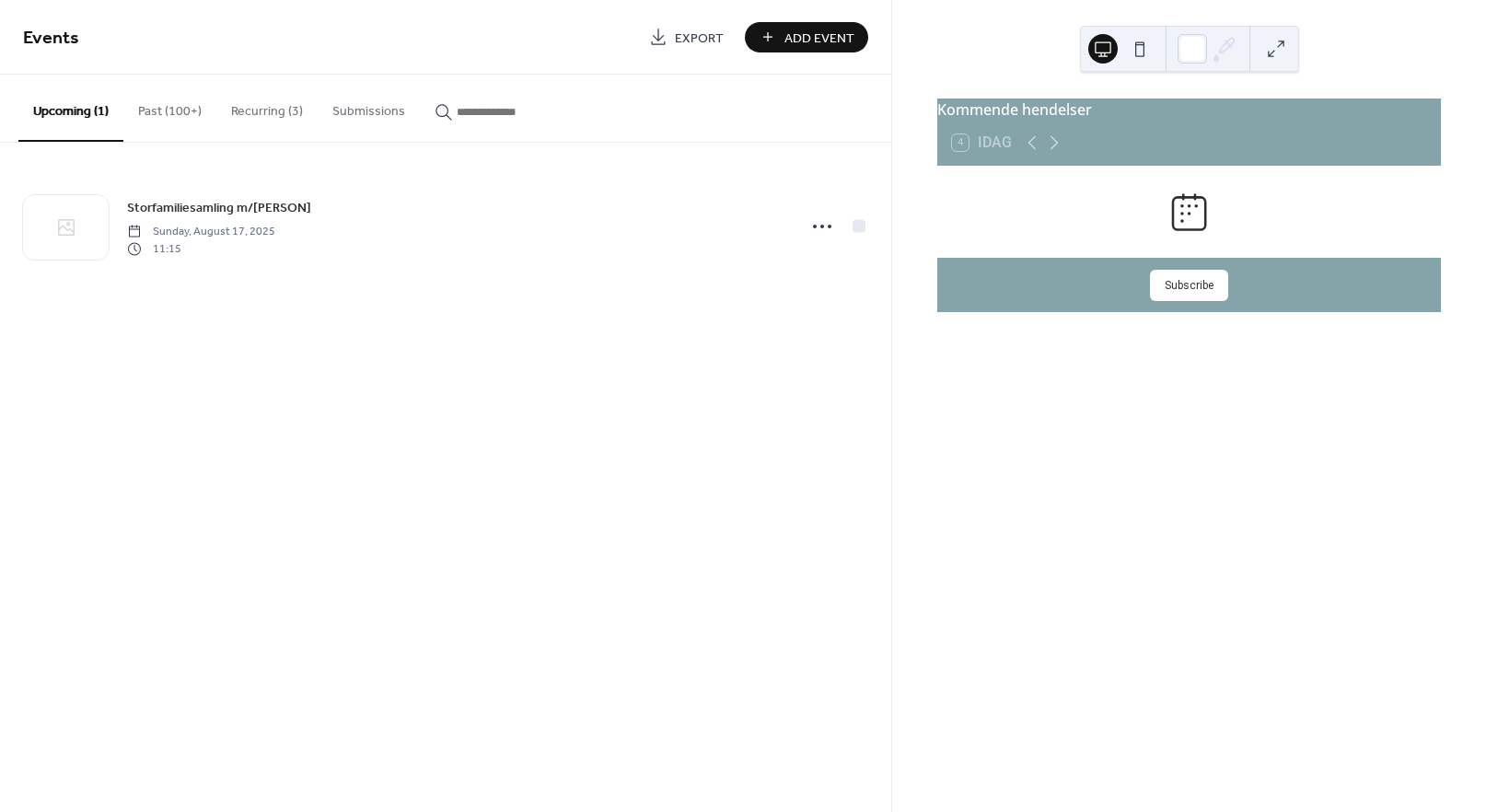 scroll, scrollTop: 0, scrollLeft: 0, axis: both 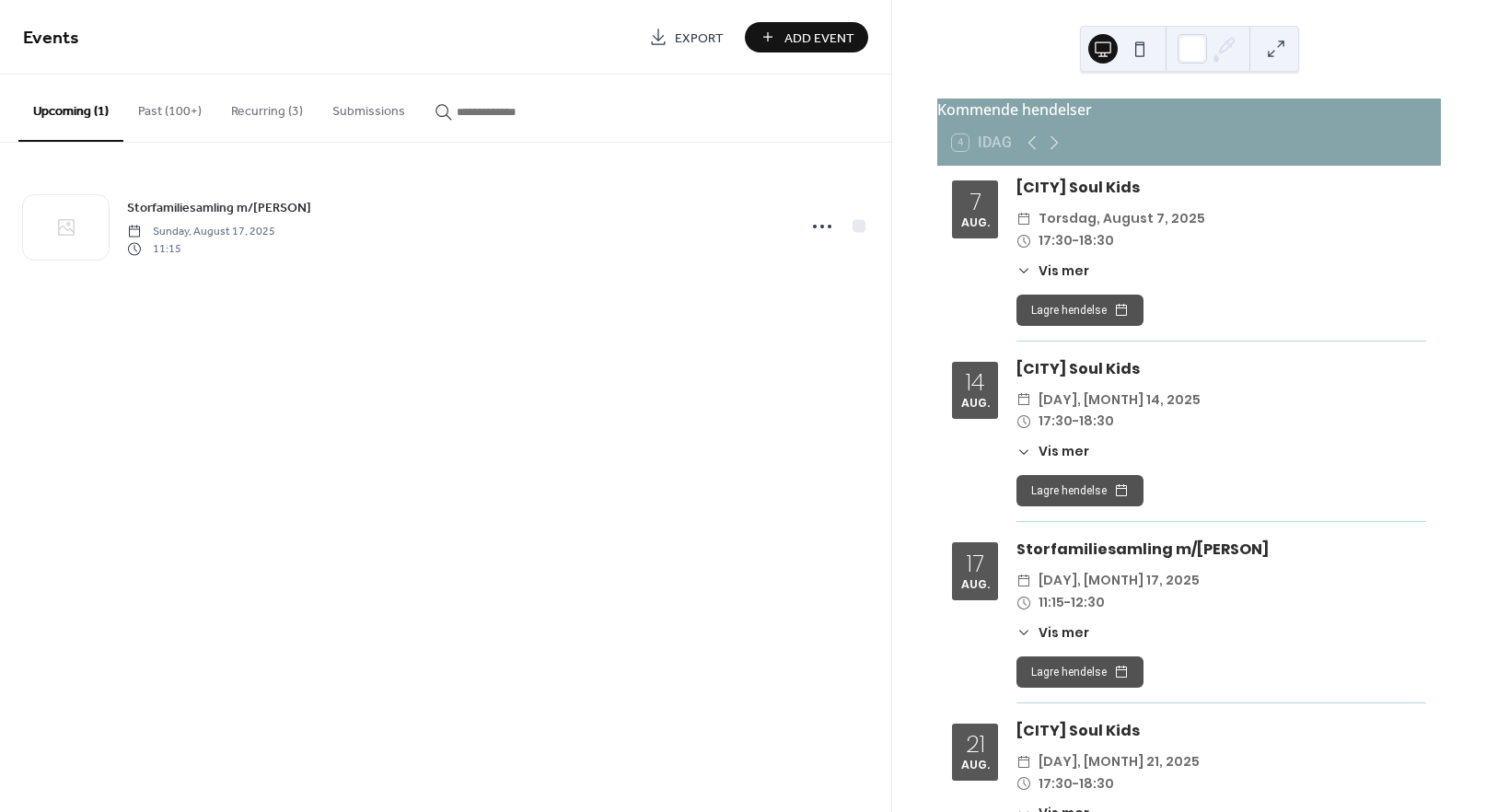 click on "Add Event" at bounding box center [819, 38] 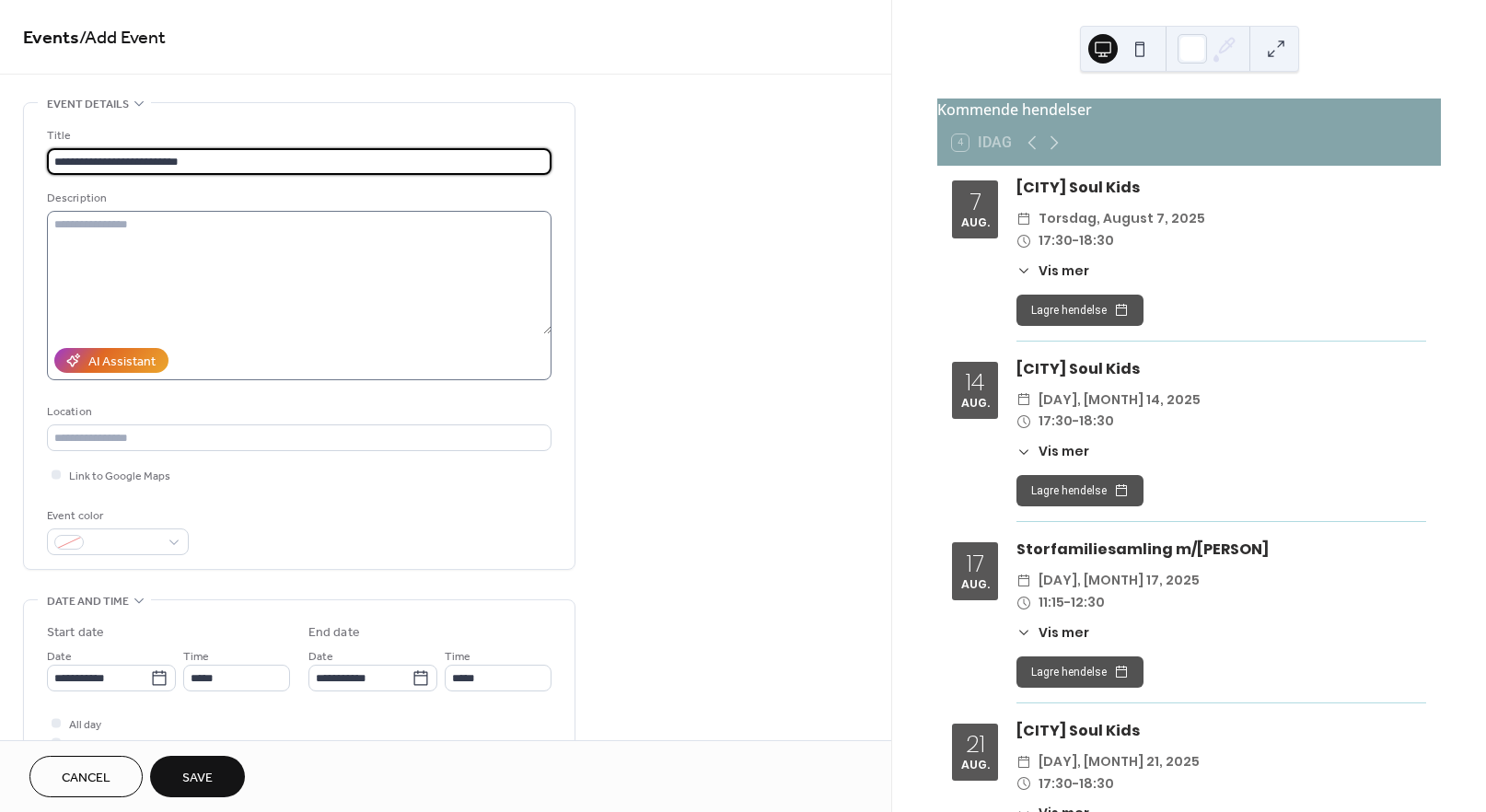 type on "**********" 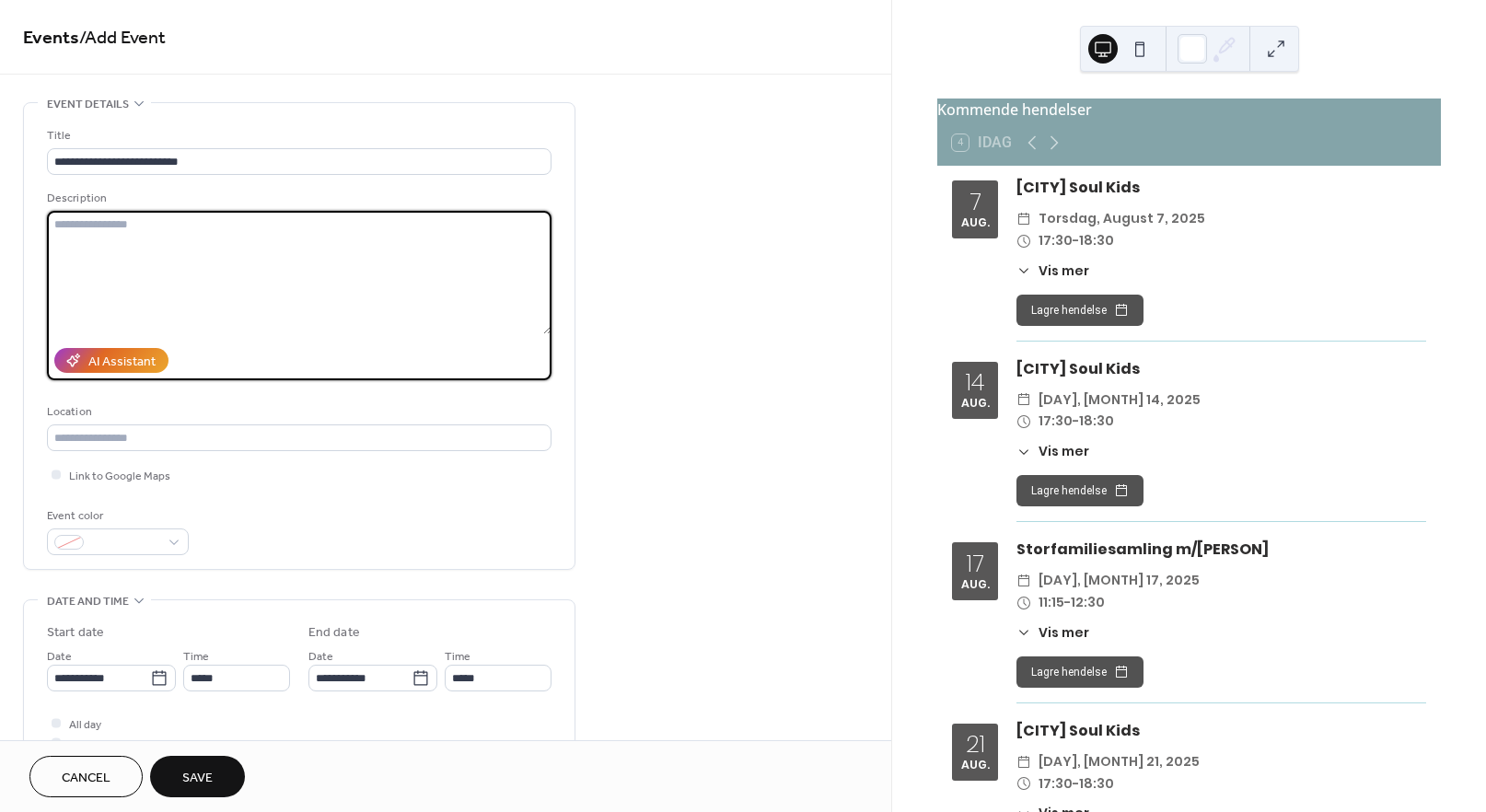click at bounding box center (299, 273) 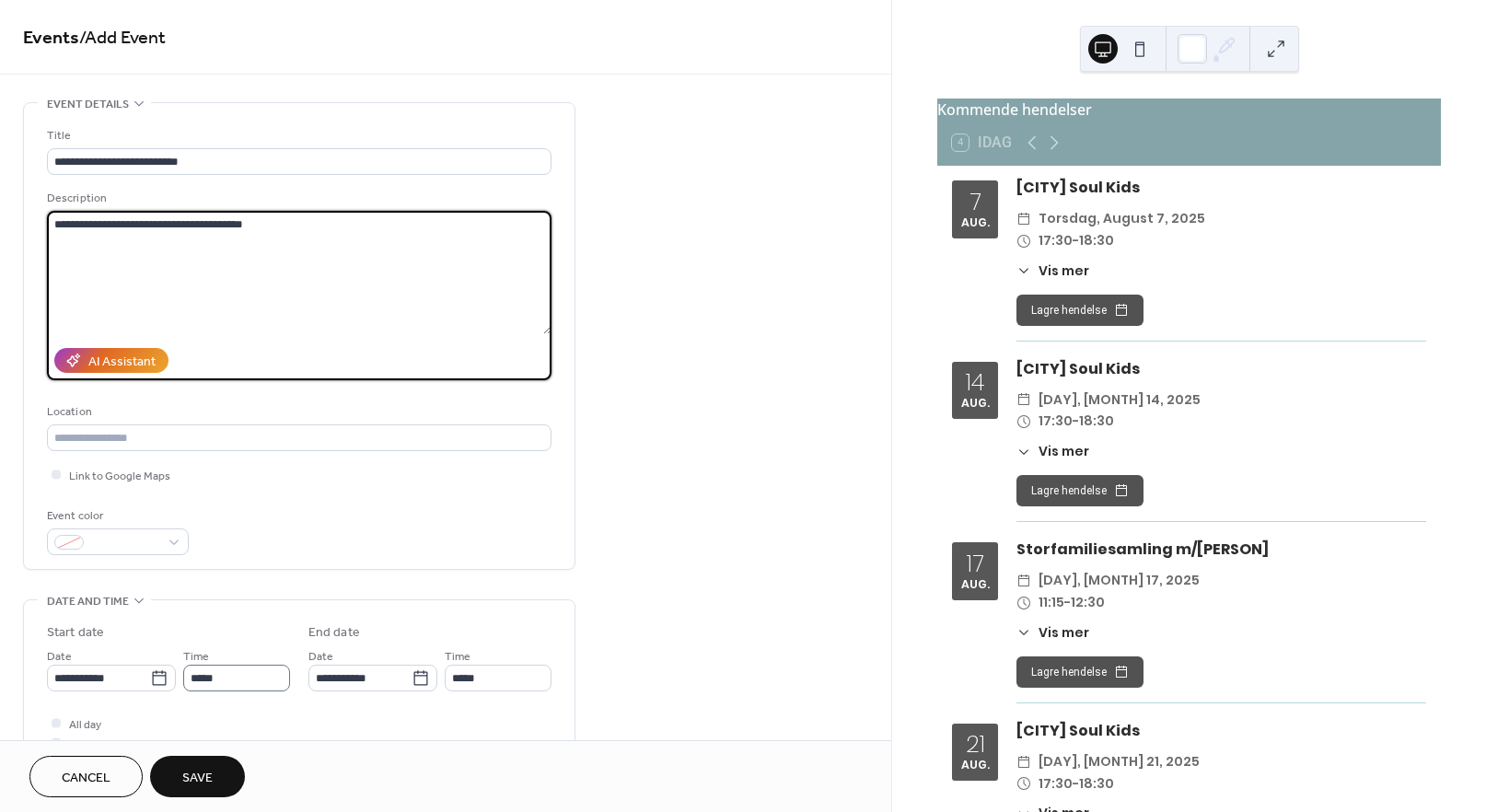 type on "**********" 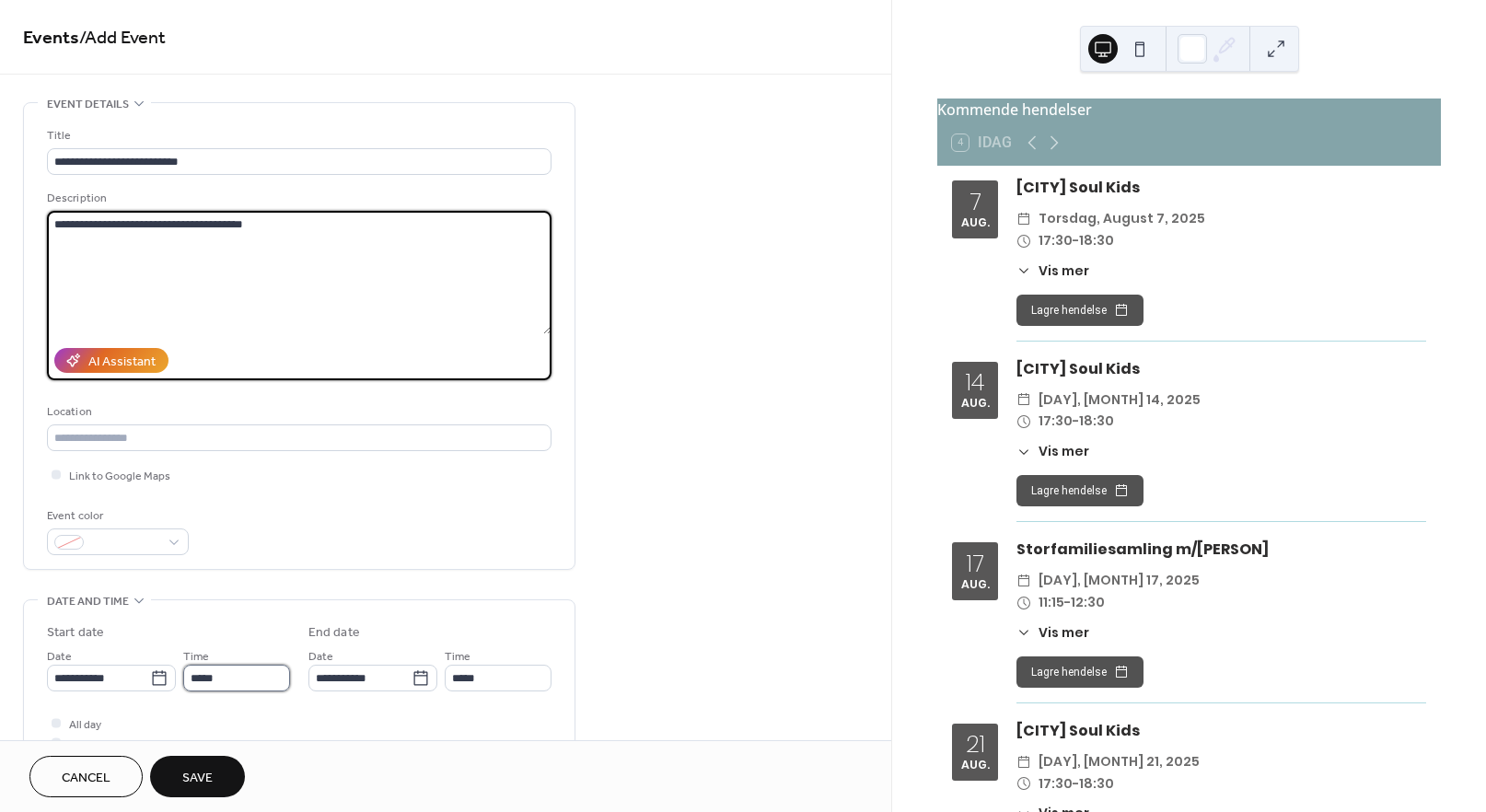 click on "*****" at bounding box center [237, 678] 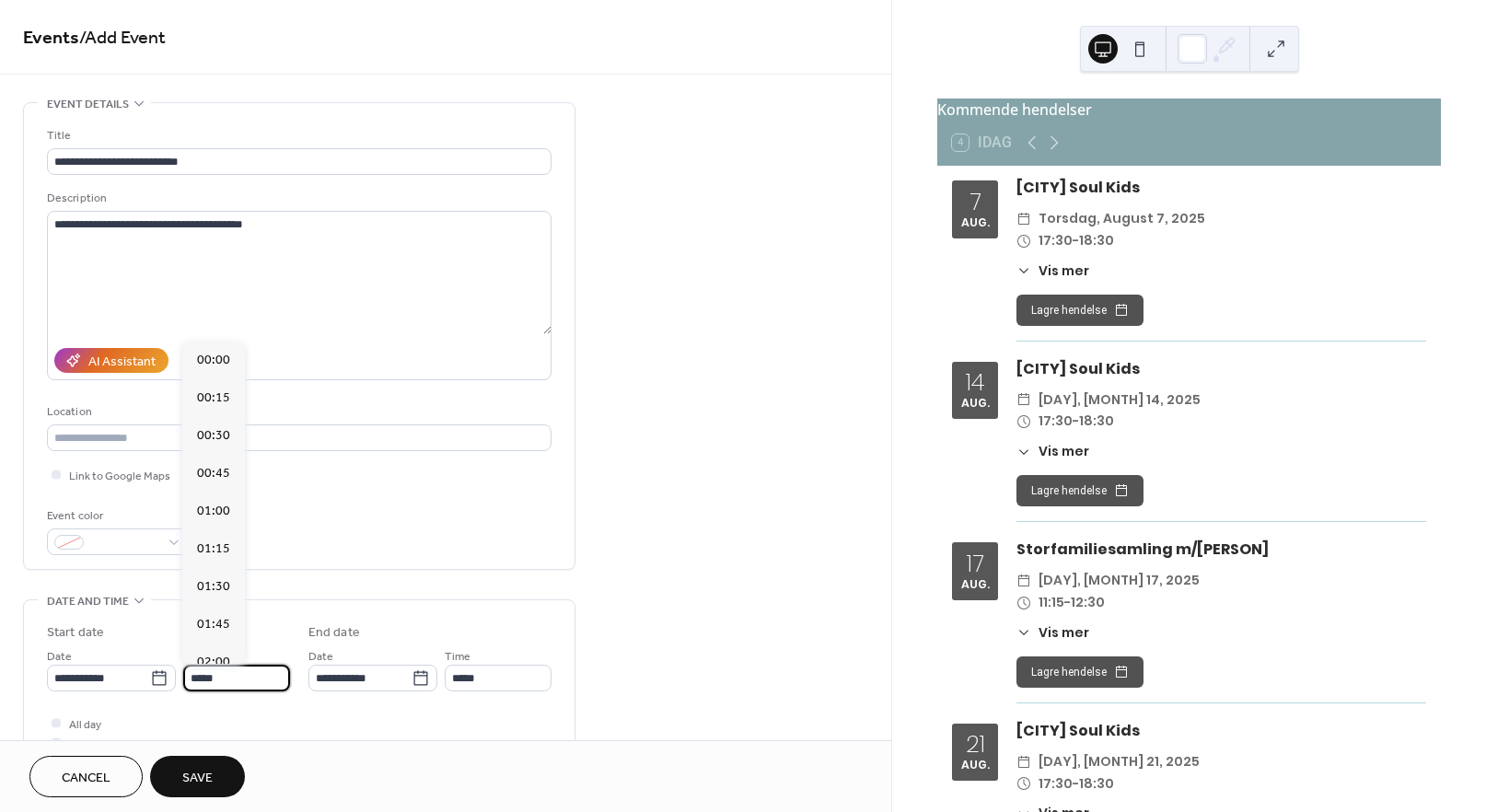 scroll, scrollTop: 1812, scrollLeft: 0, axis: vertical 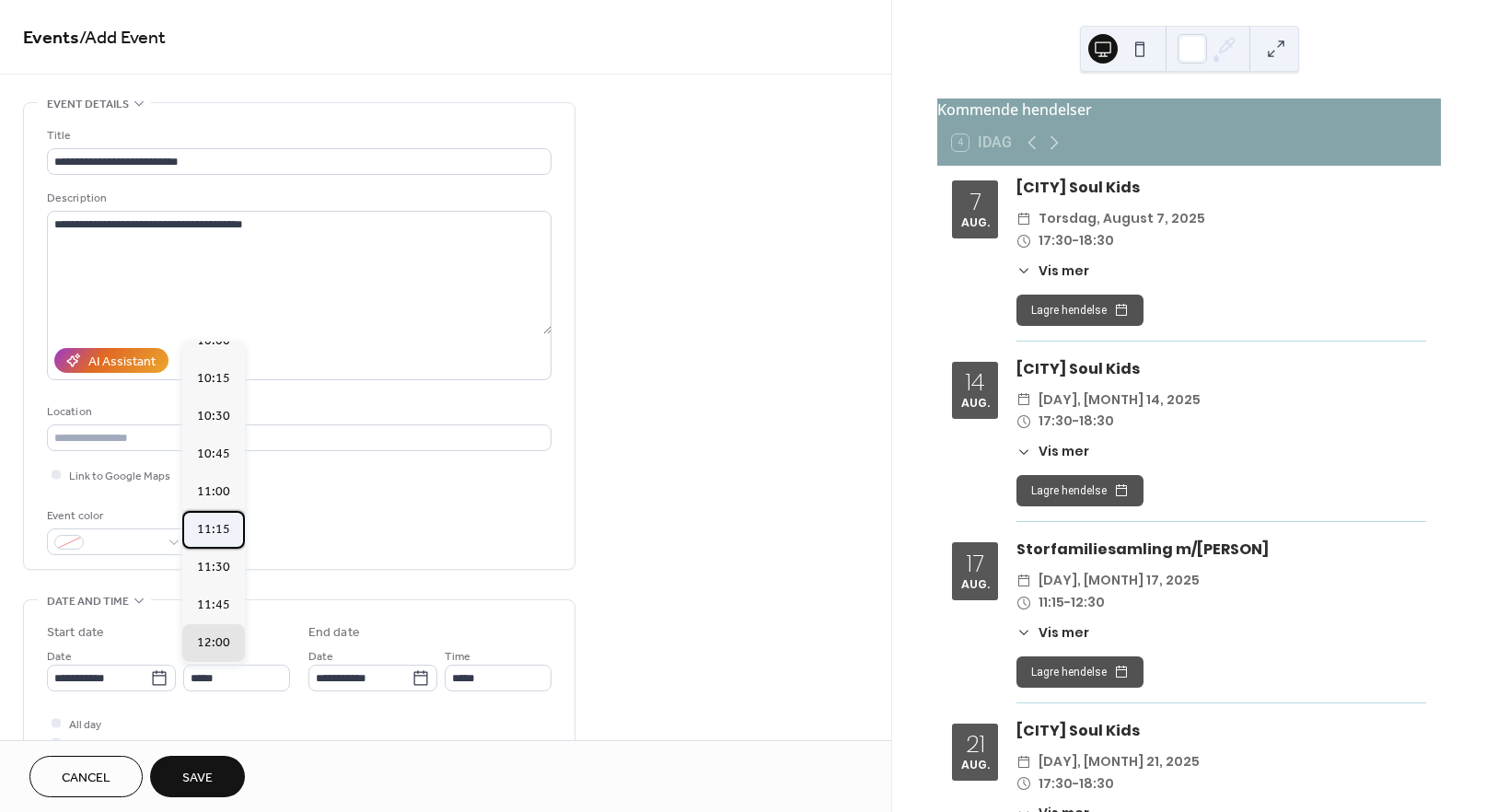 click on "11:15" at bounding box center [214, 529] 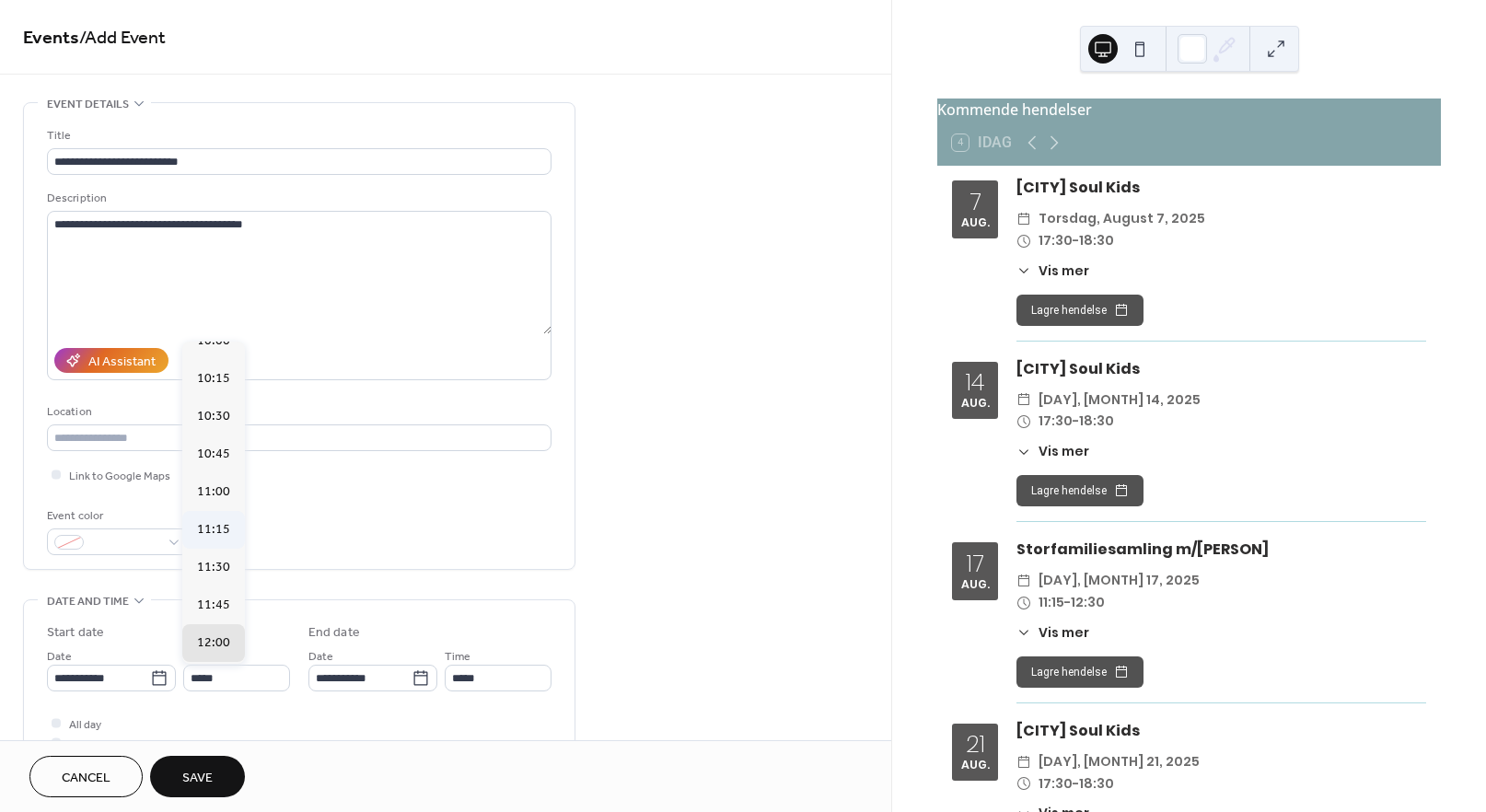 type on "*****" 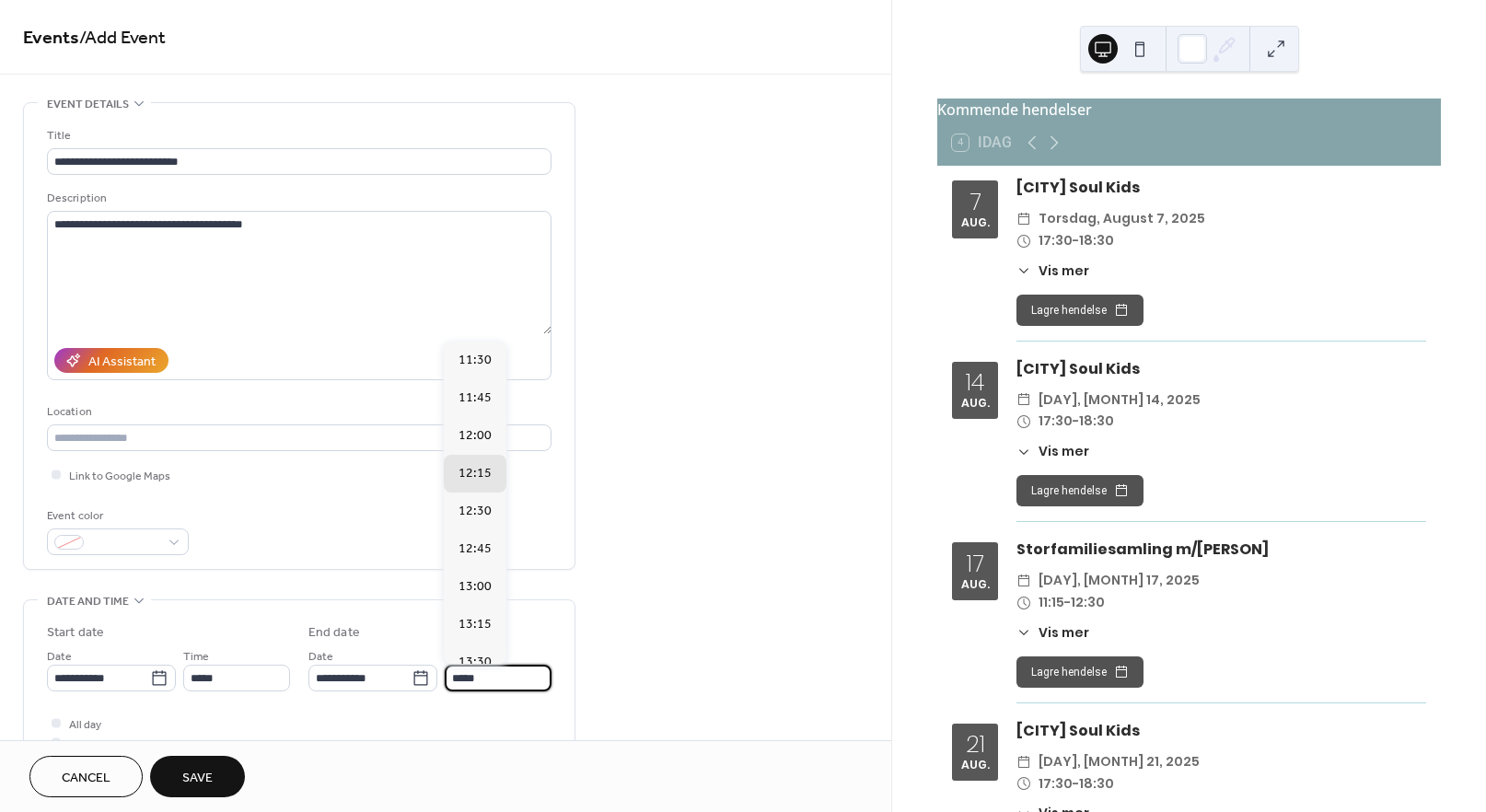 click on "*****" at bounding box center [498, 678] 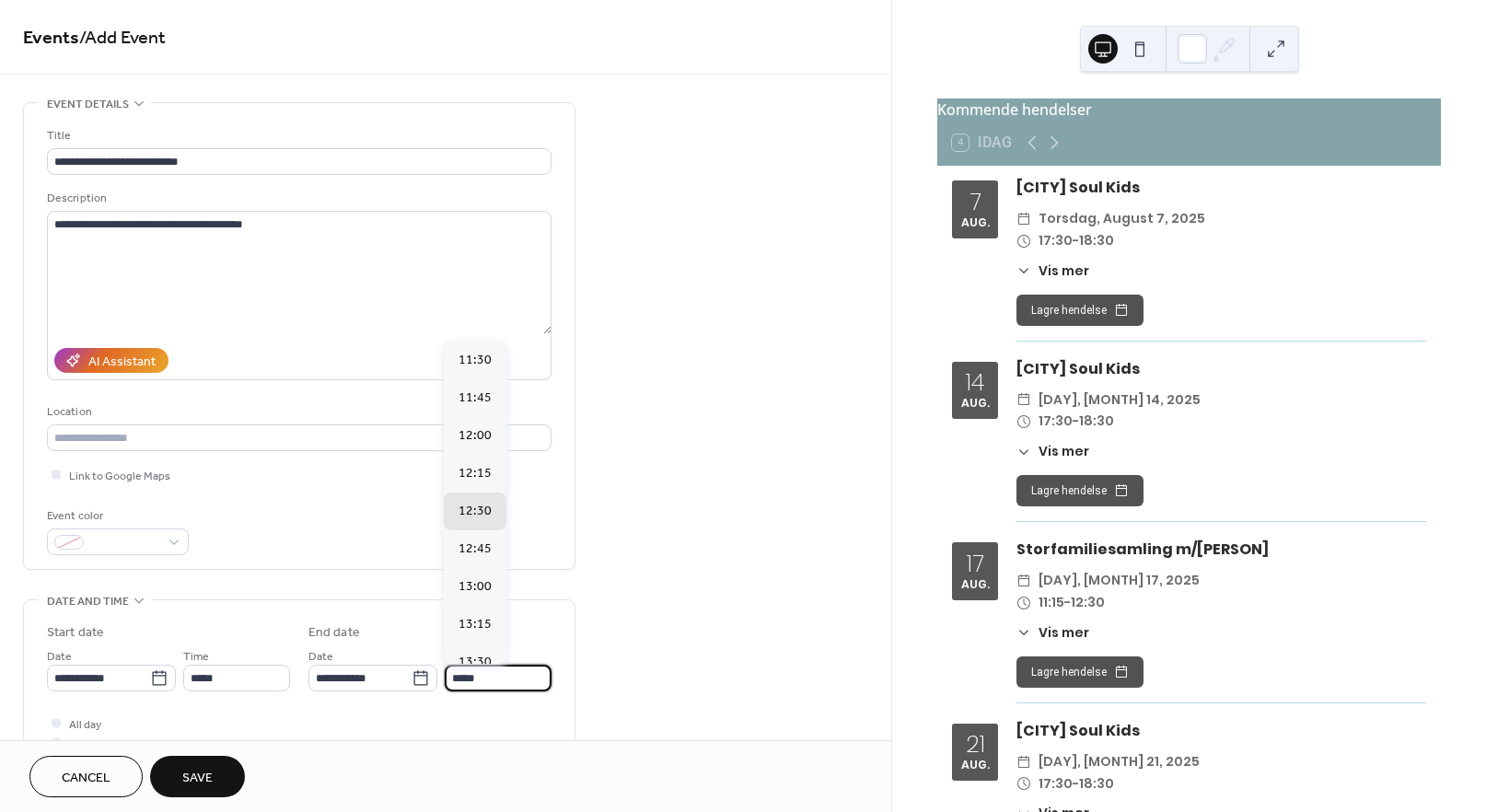 type on "*****" 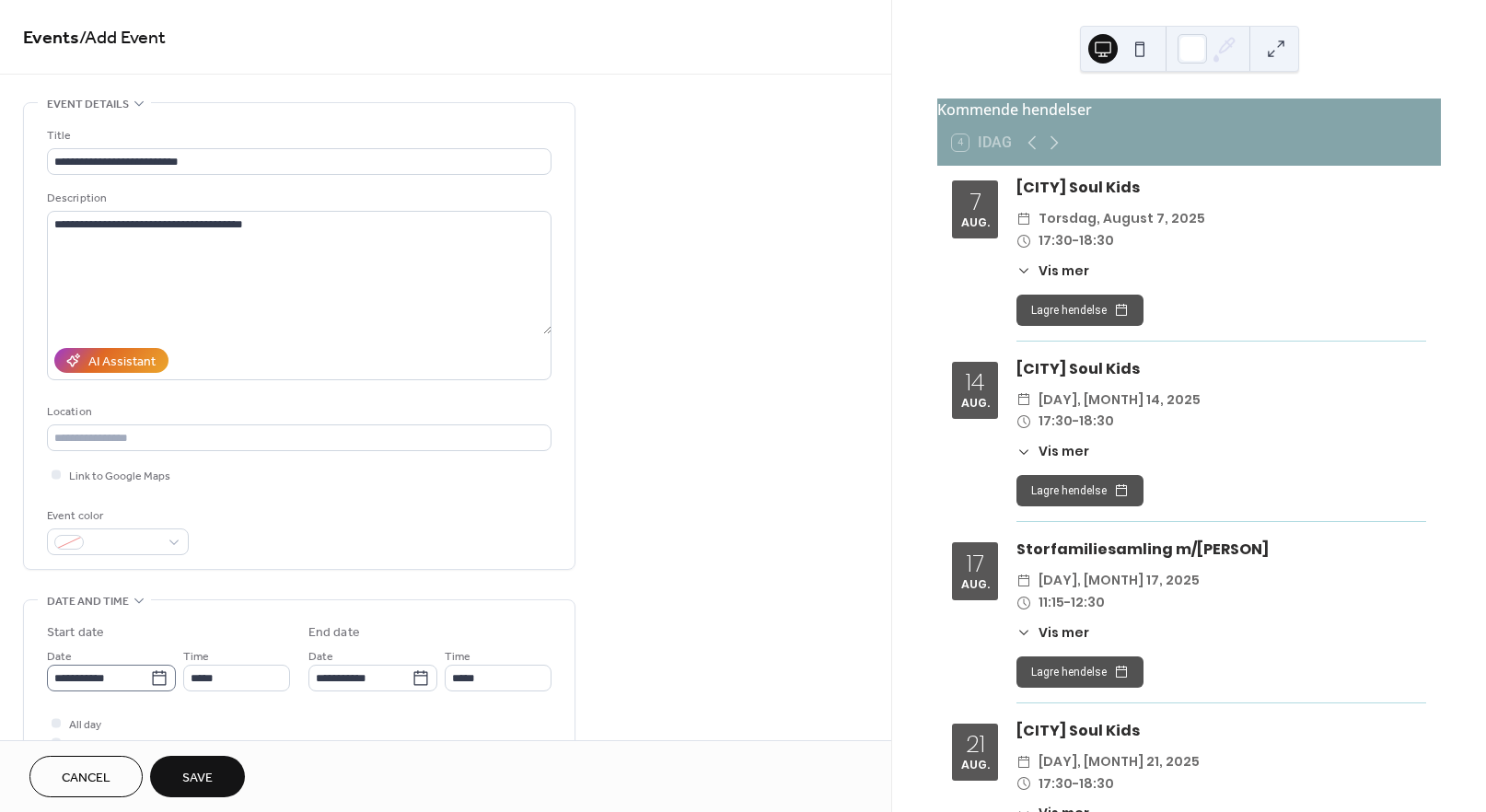 click 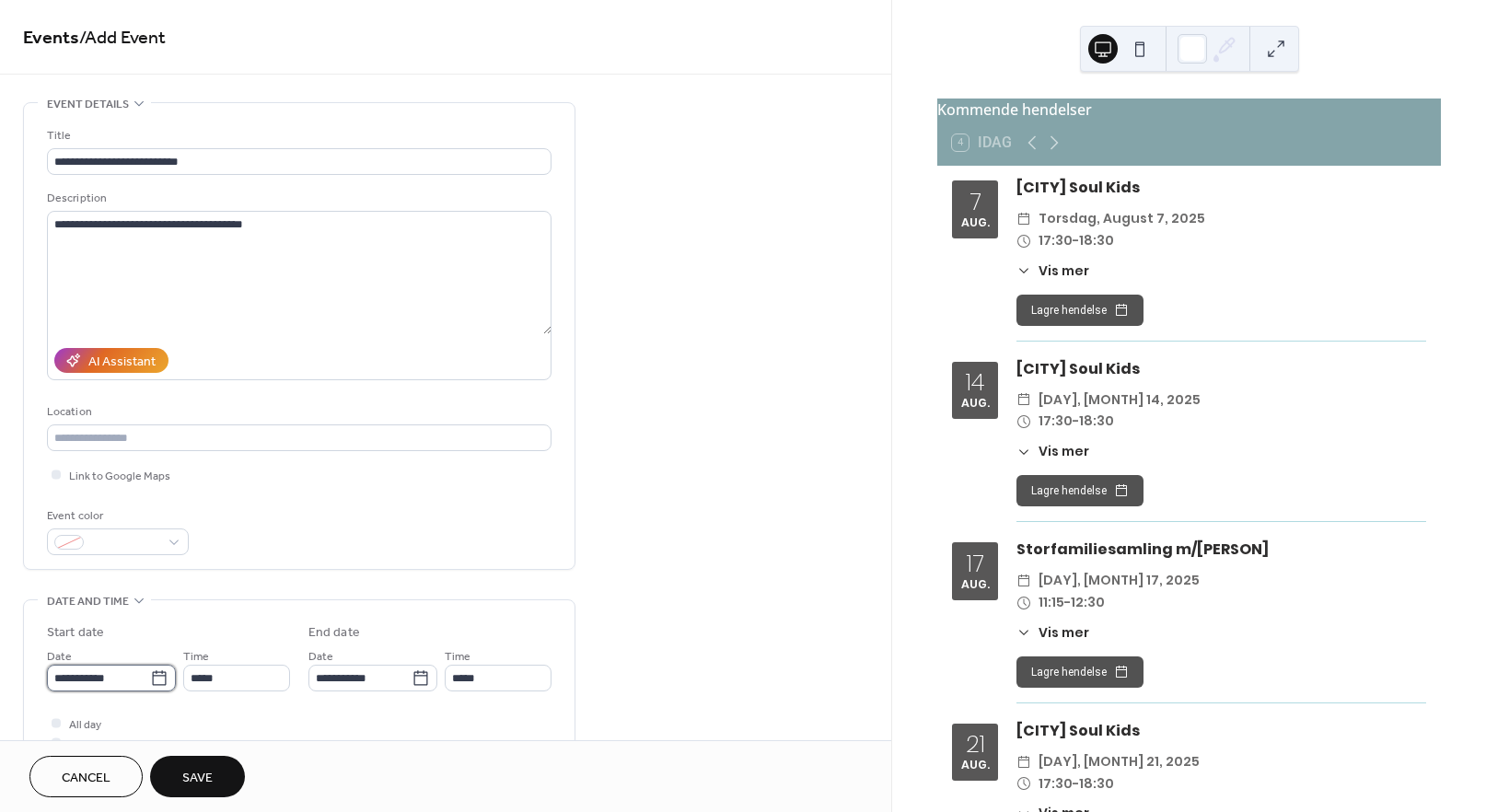 click on "**********" at bounding box center (99, 678) 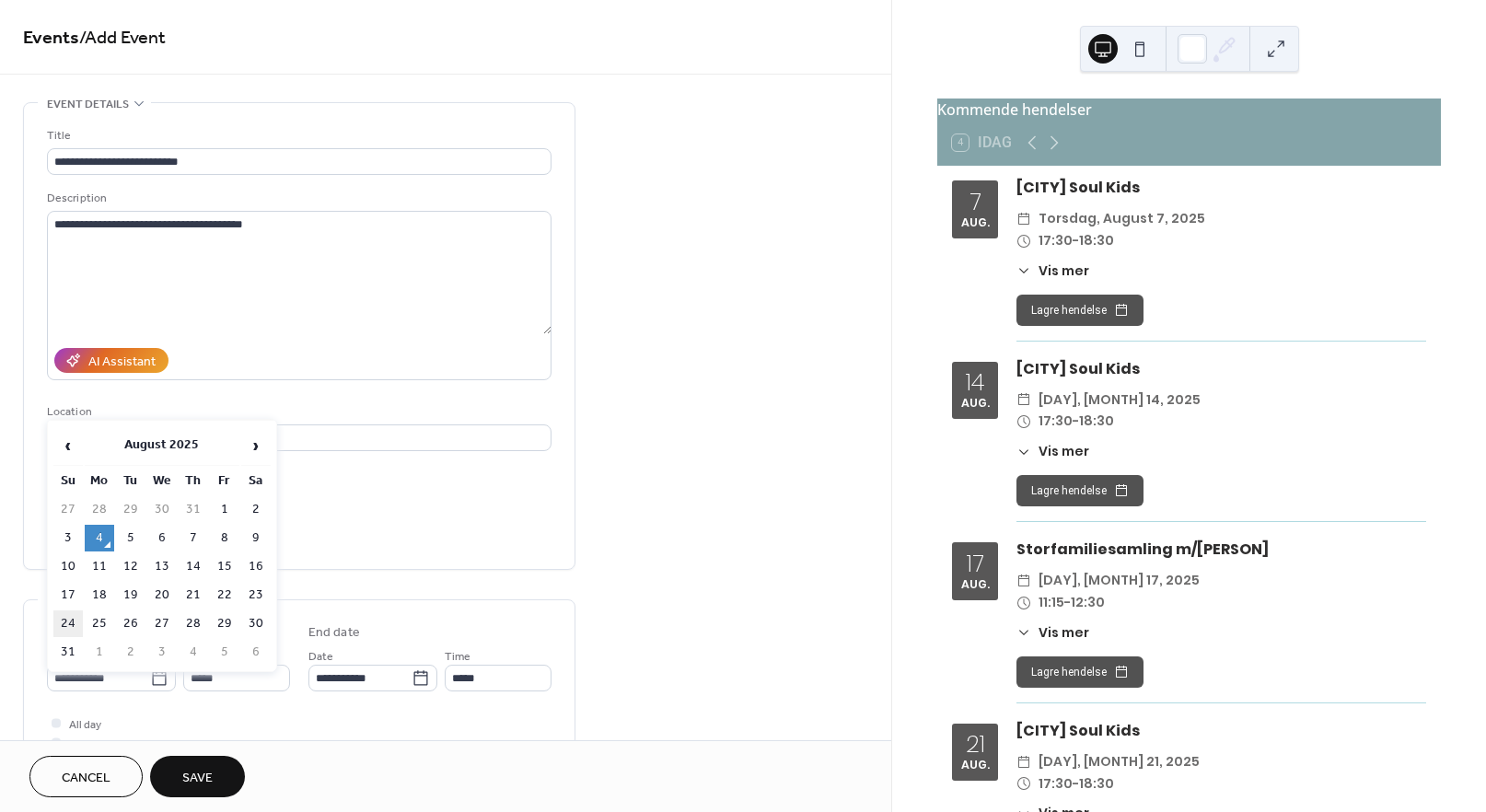 click on "24" at bounding box center [68, 623] 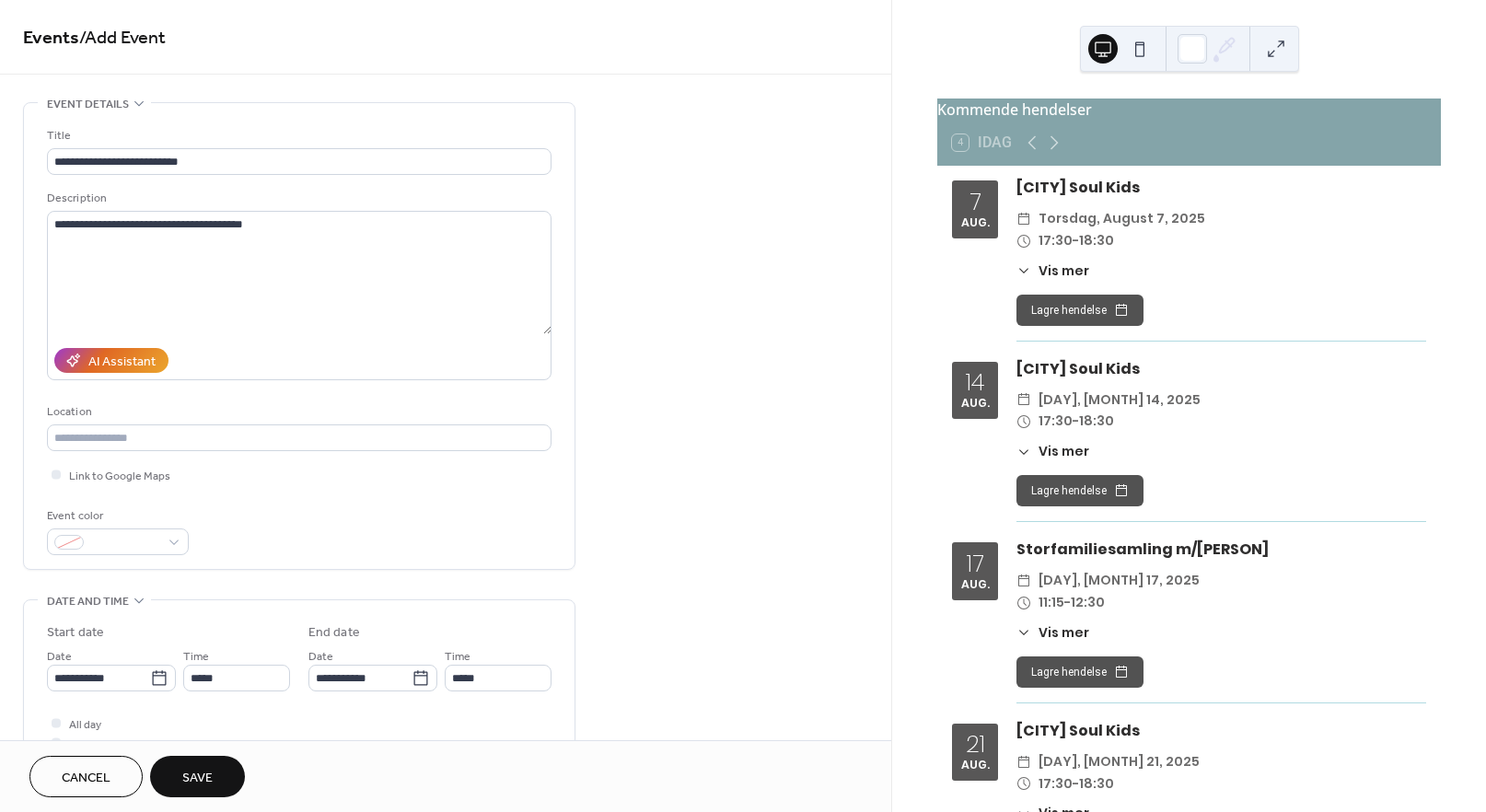 click on "Save" at bounding box center (197, 778) 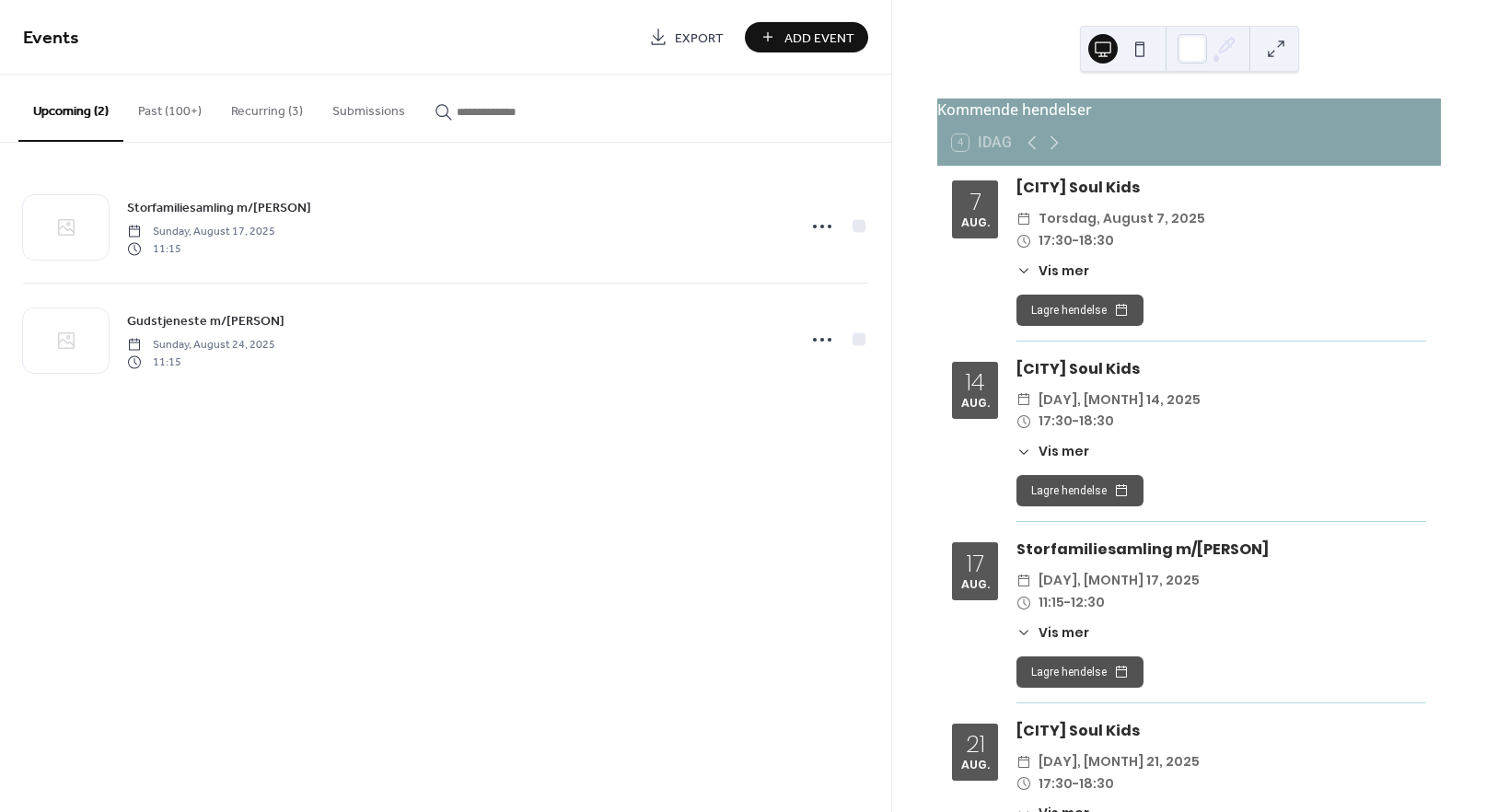 click on "Add Event" at bounding box center [819, 38] 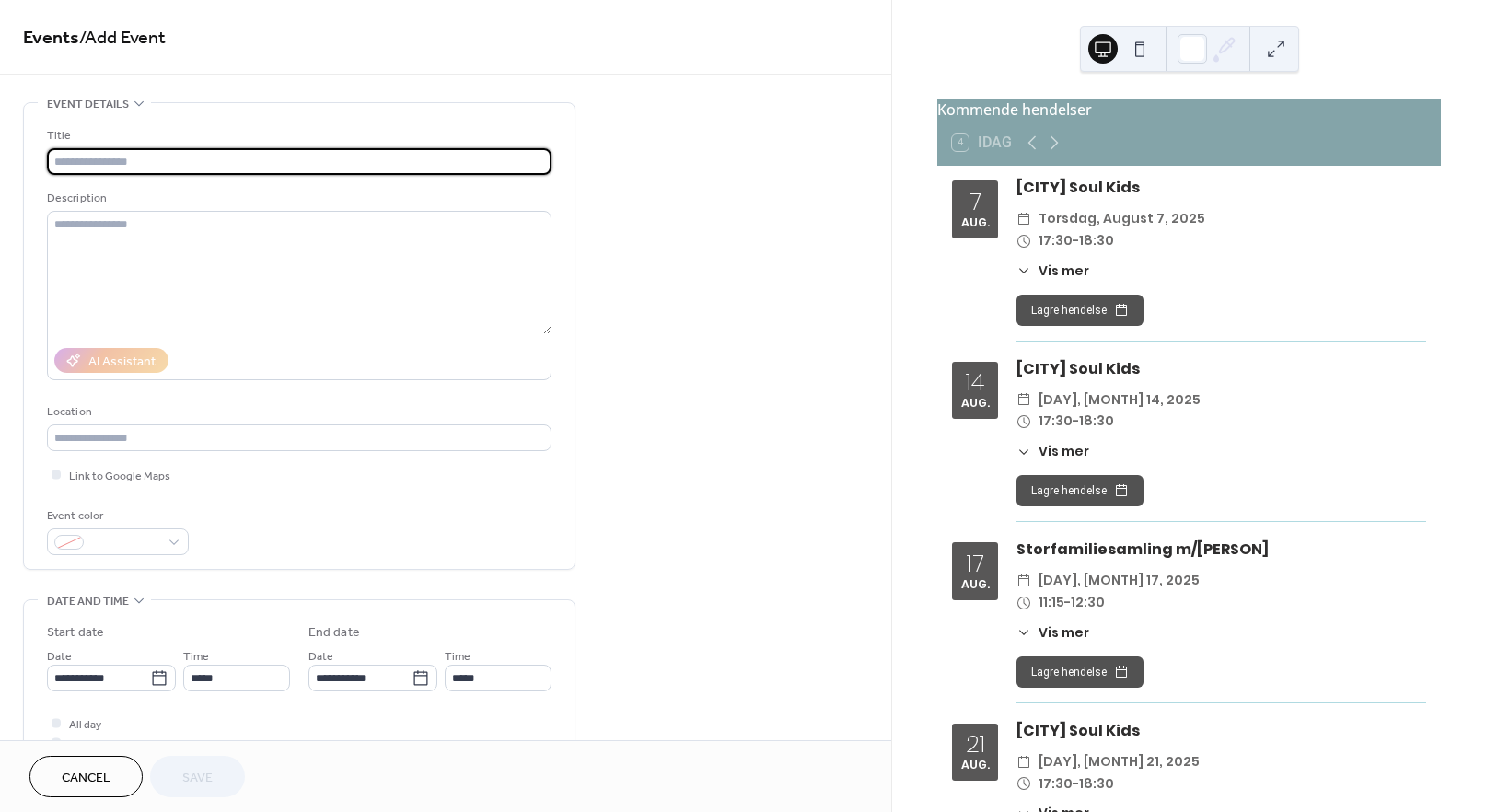 click at bounding box center (299, 161) 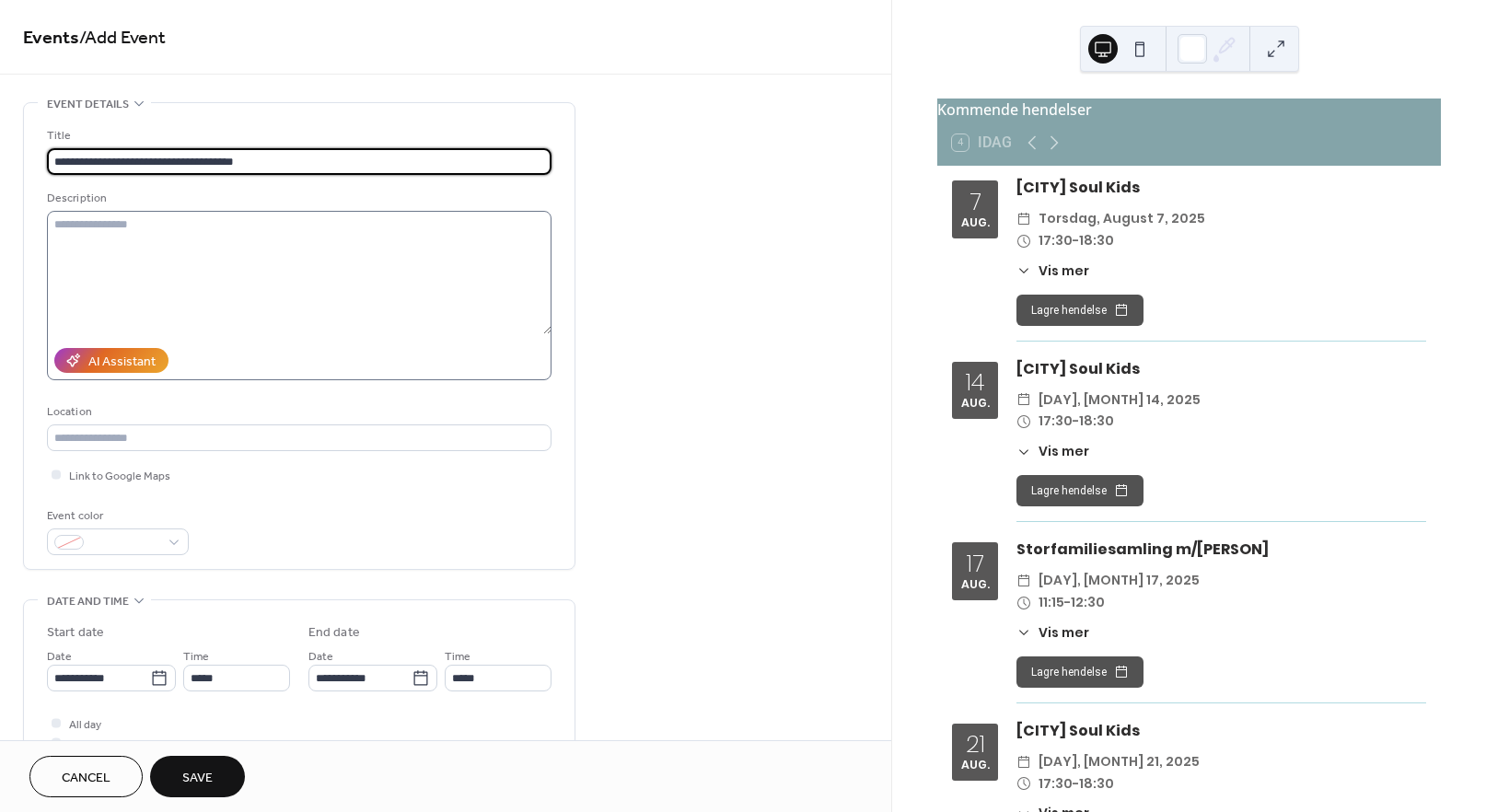 type on "**********" 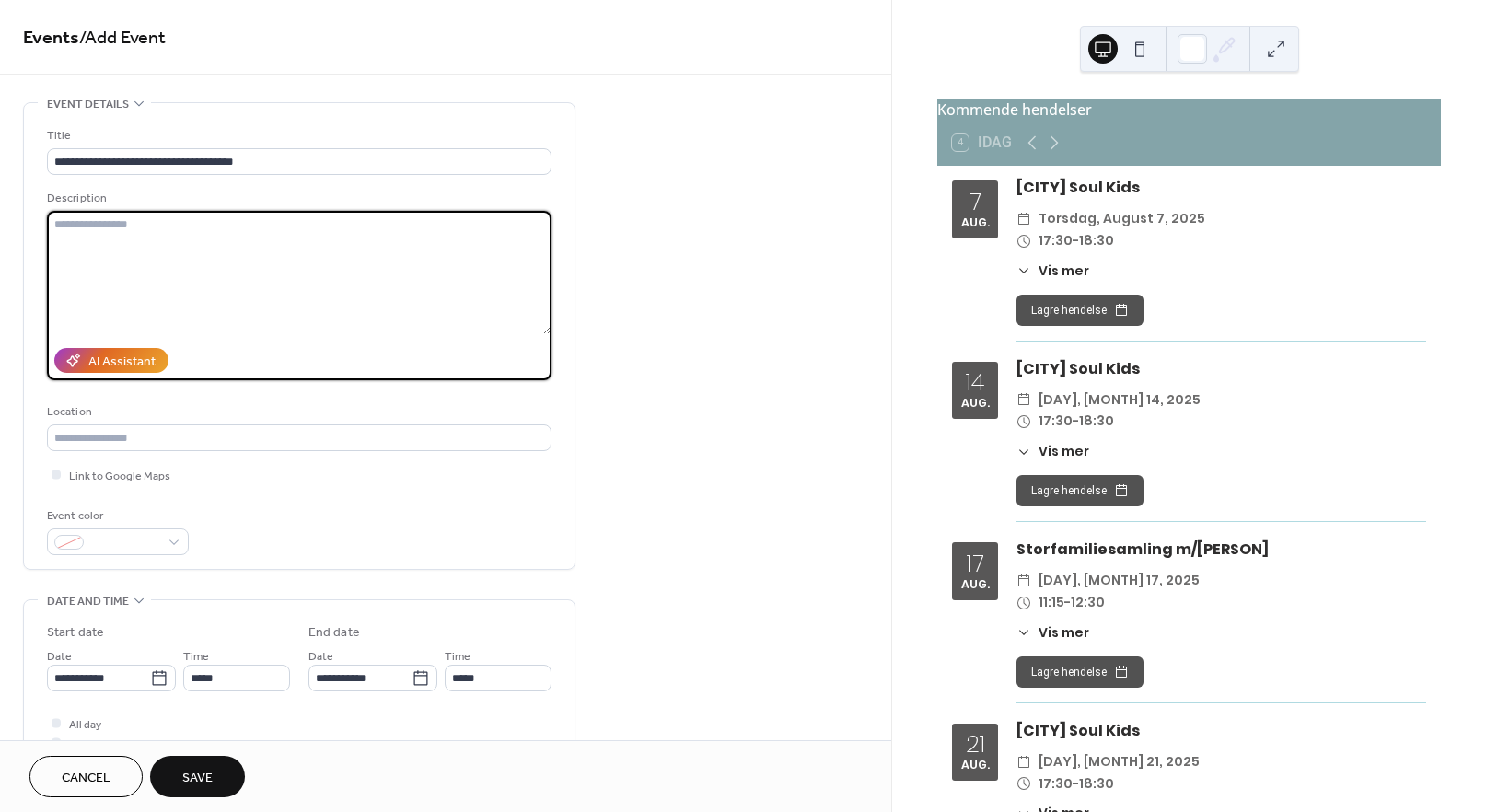 click at bounding box center (299, 273) 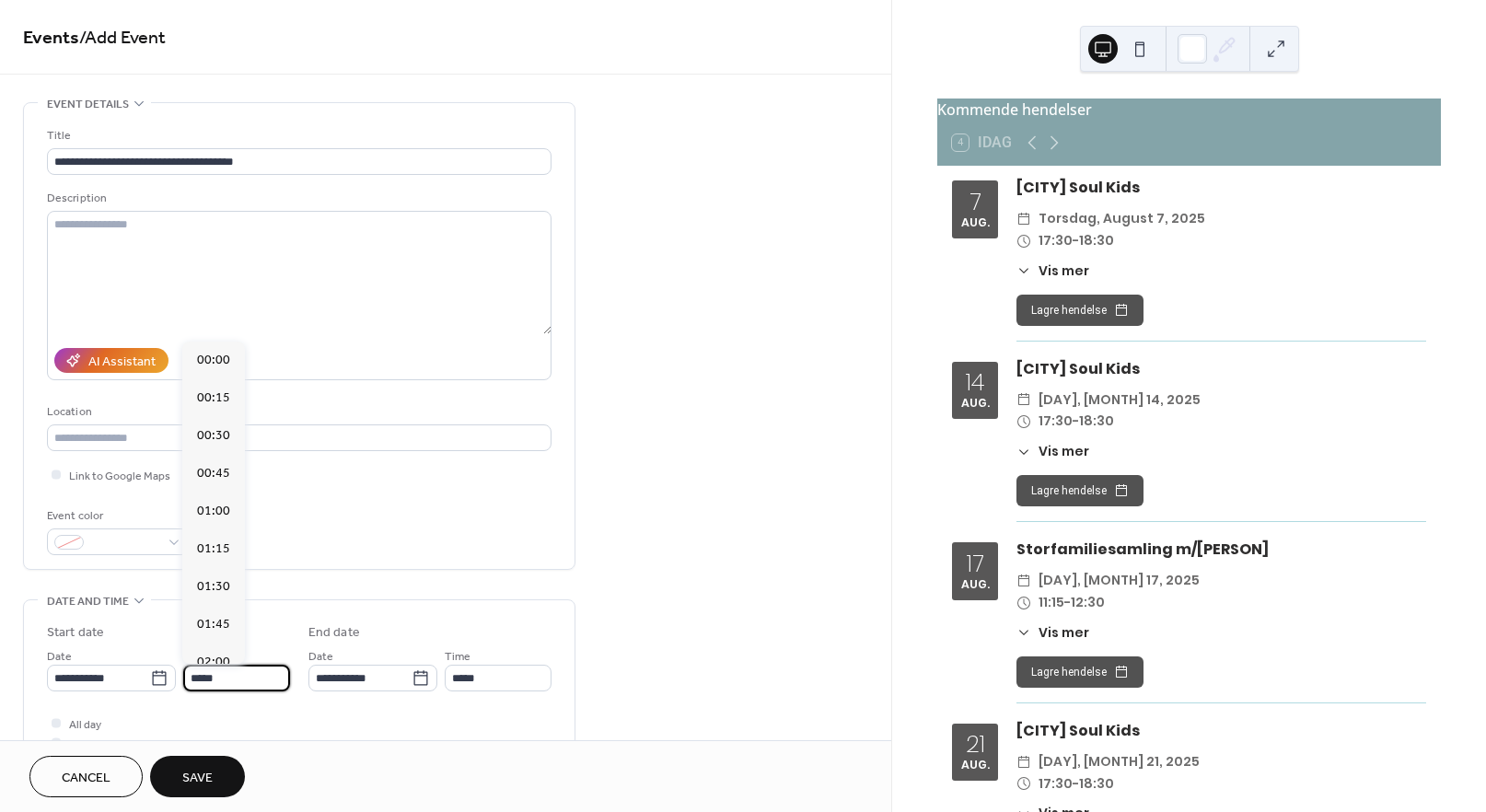 click on "*****" at bounding box center (237, 678) 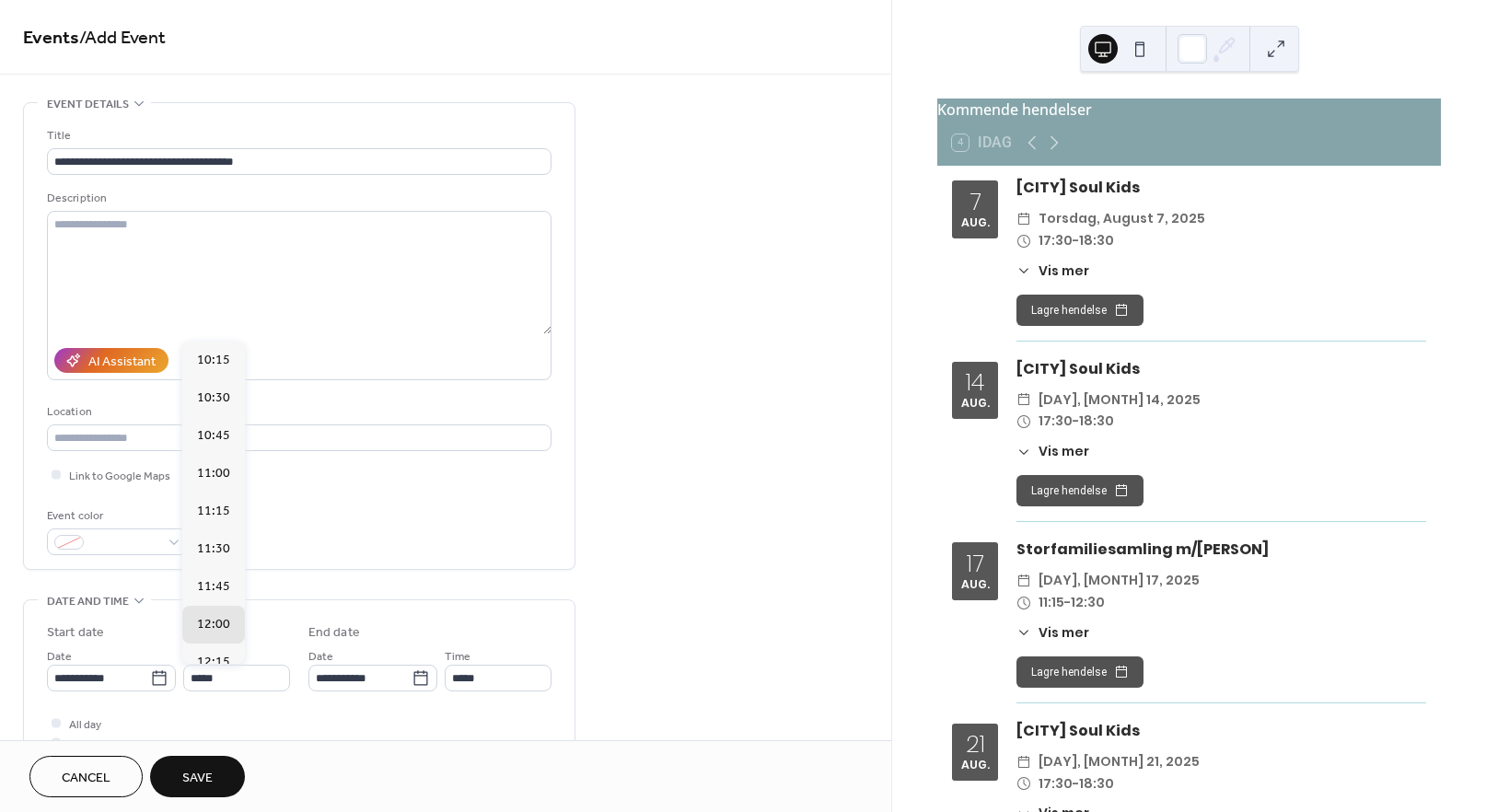 scroll, scrollTop: 1529, scrollLeft: 0, axis: vertical 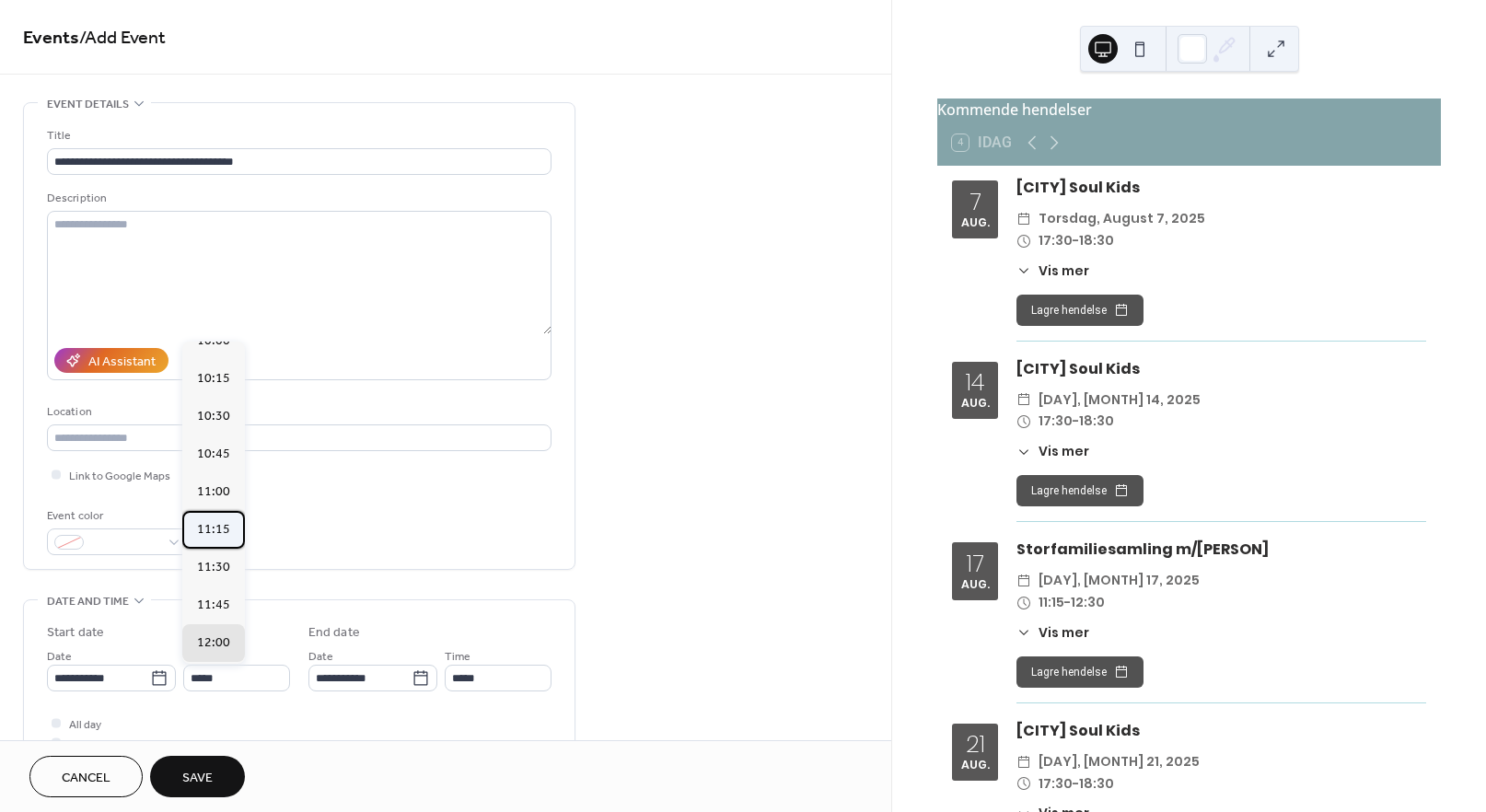 click on "11:15" at bounding box center [214, 529] 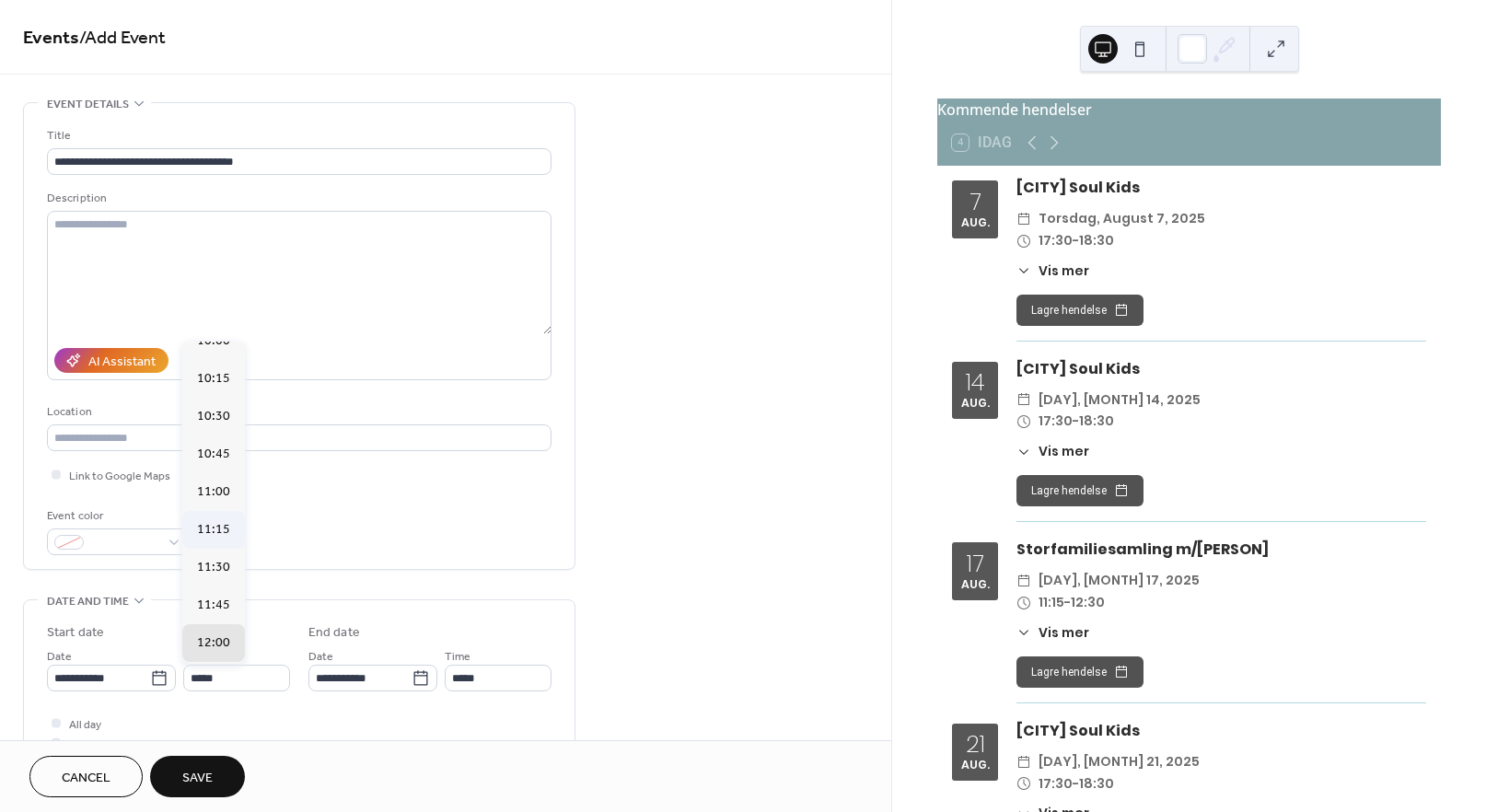 type on "*****" 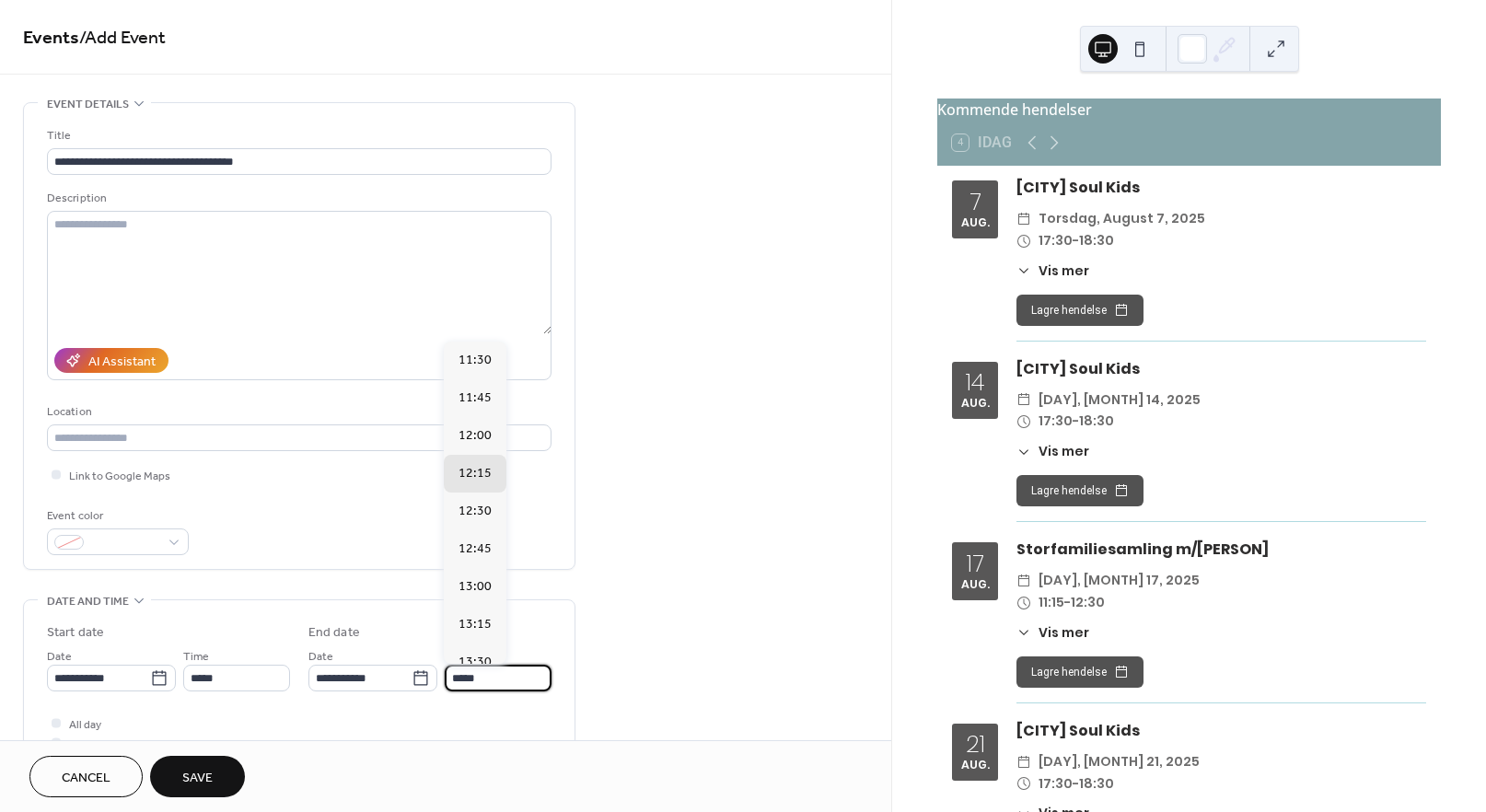 click on "*****" at bounding box center [498, 678] 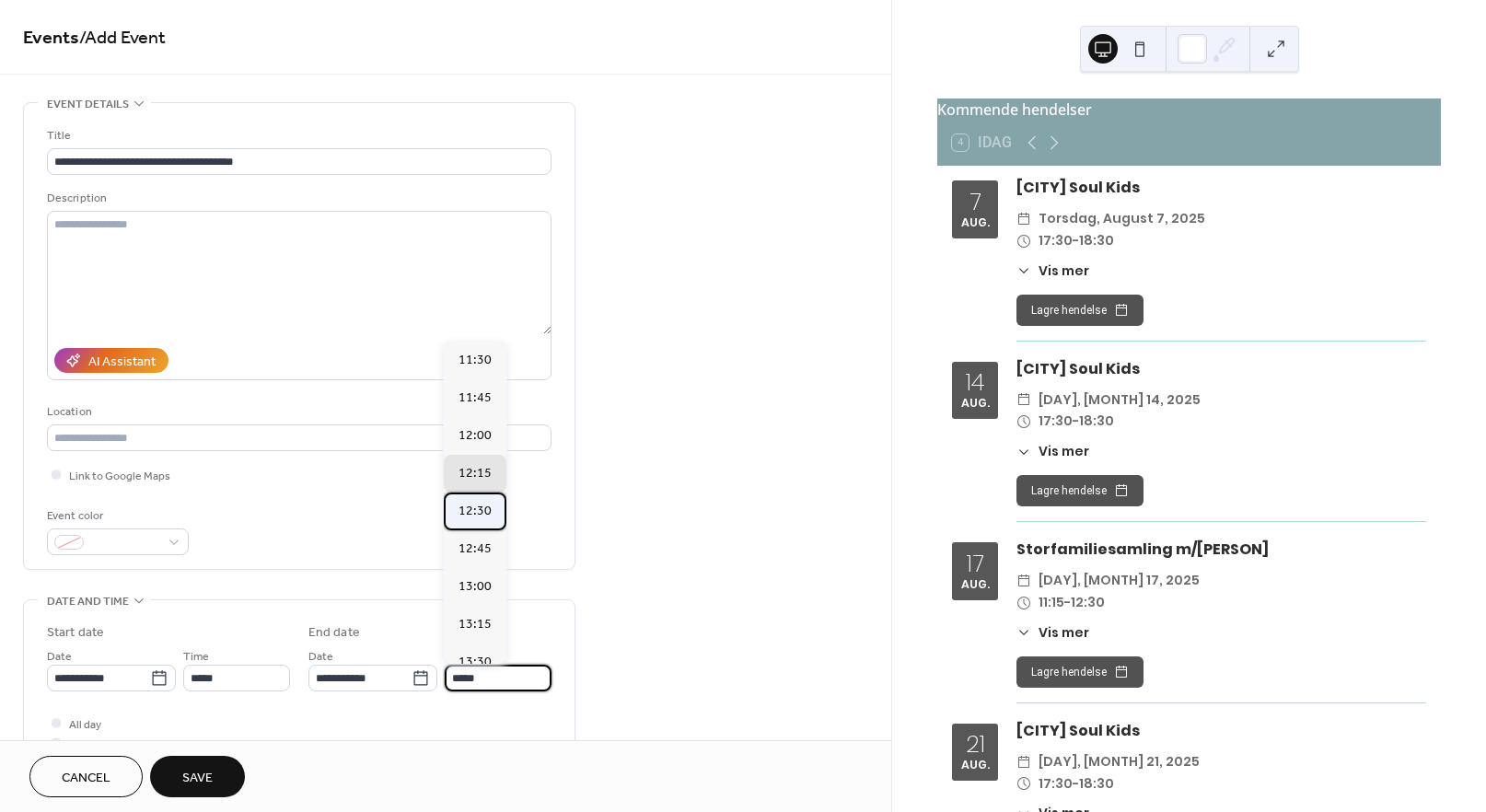 click on "12:30" at bounding box center (475, 511) 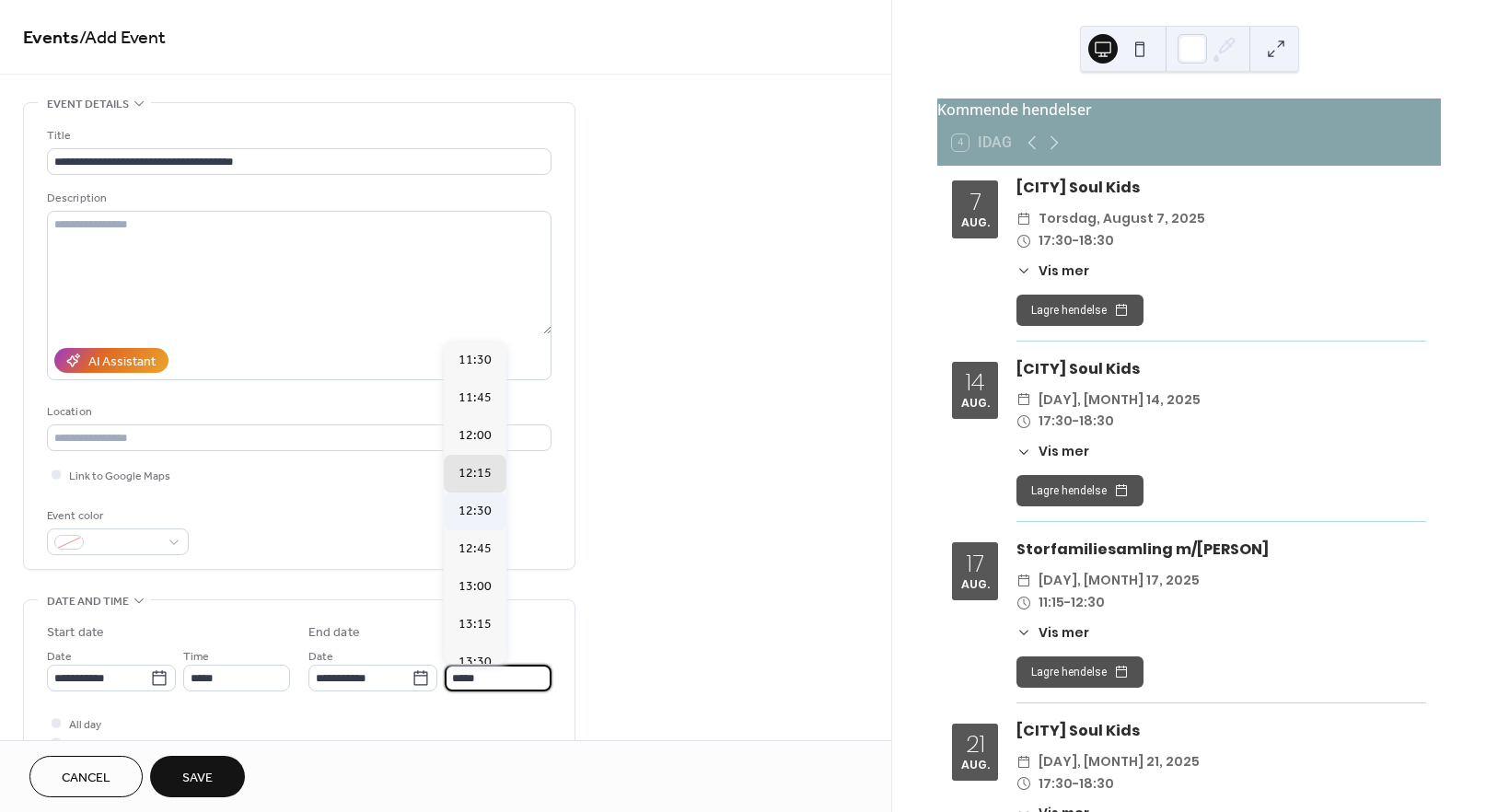 type on "*****" 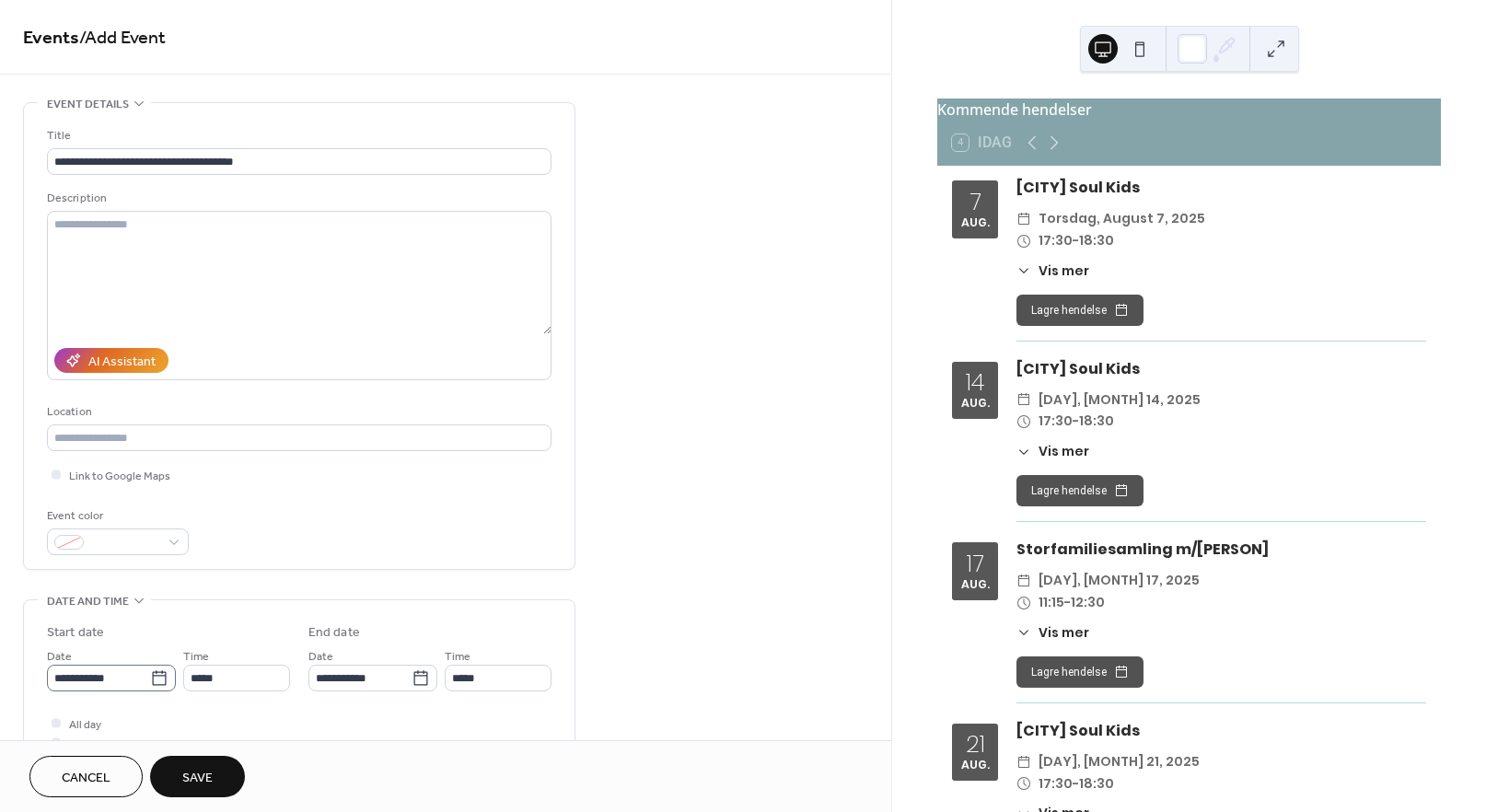 click 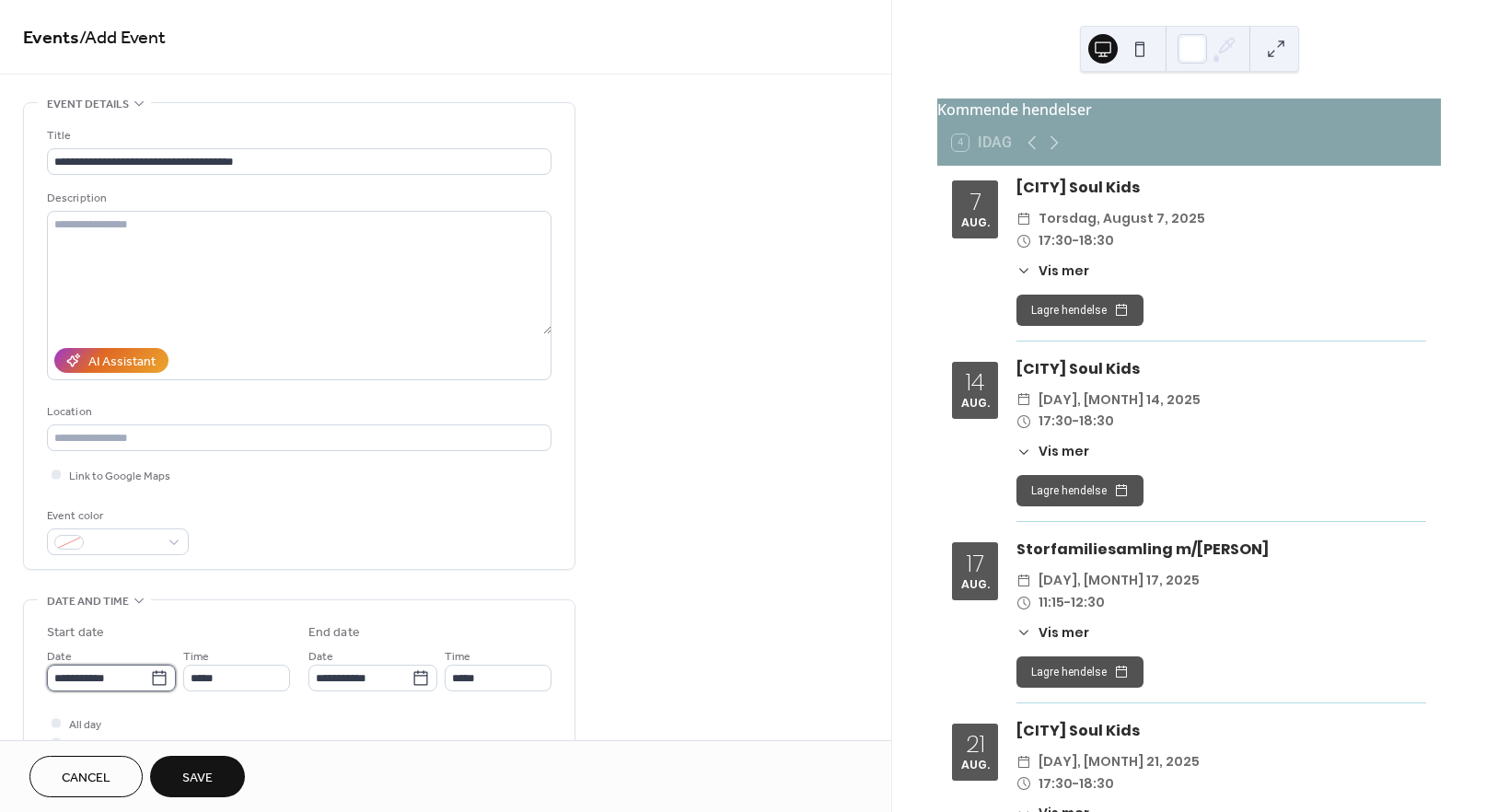 click on "**********" at bounding box center [99, 678] 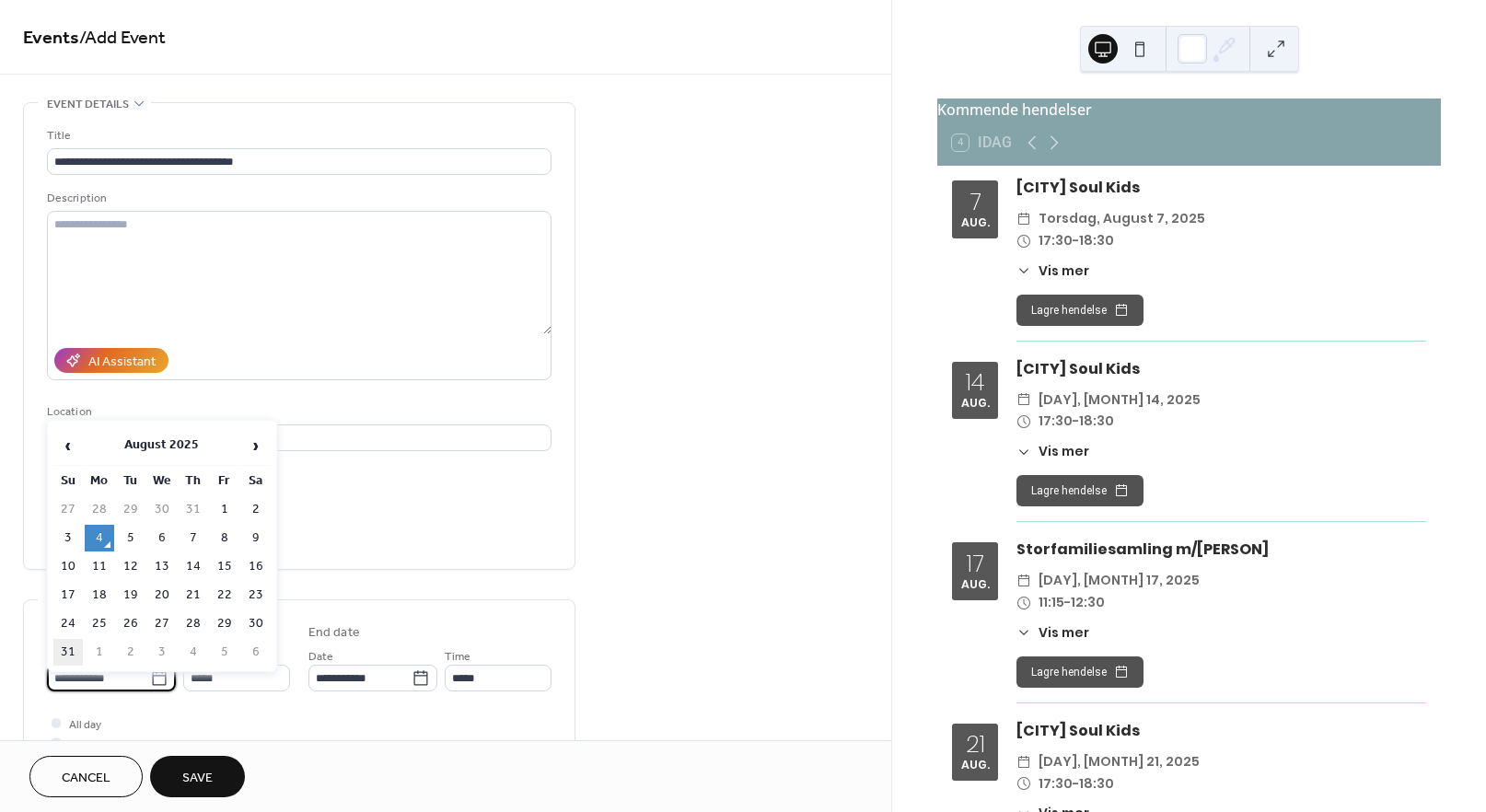 click on "31" at bounding box center (68, 652) 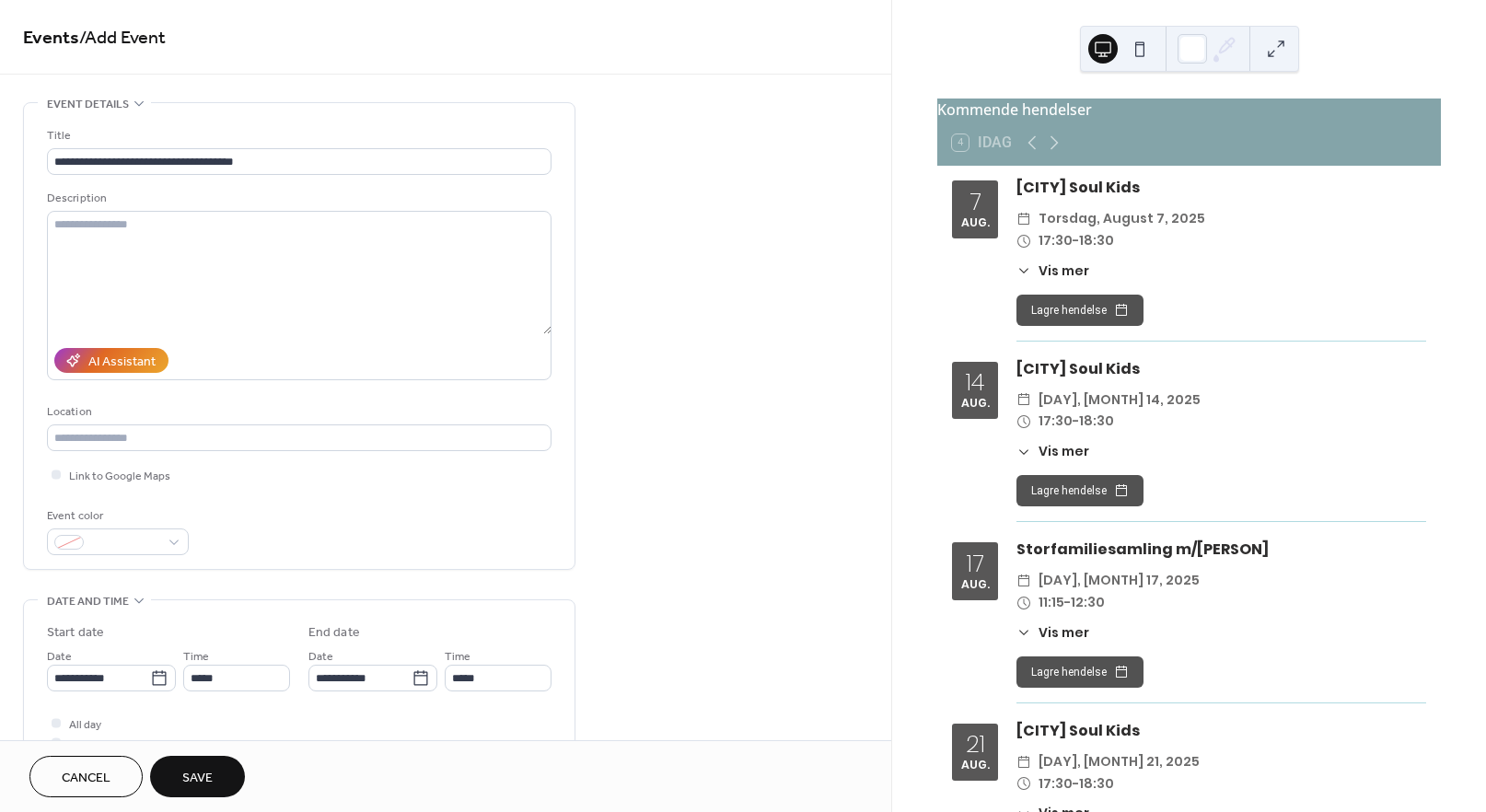 click on "Save" at bounding box center [197, 778] 